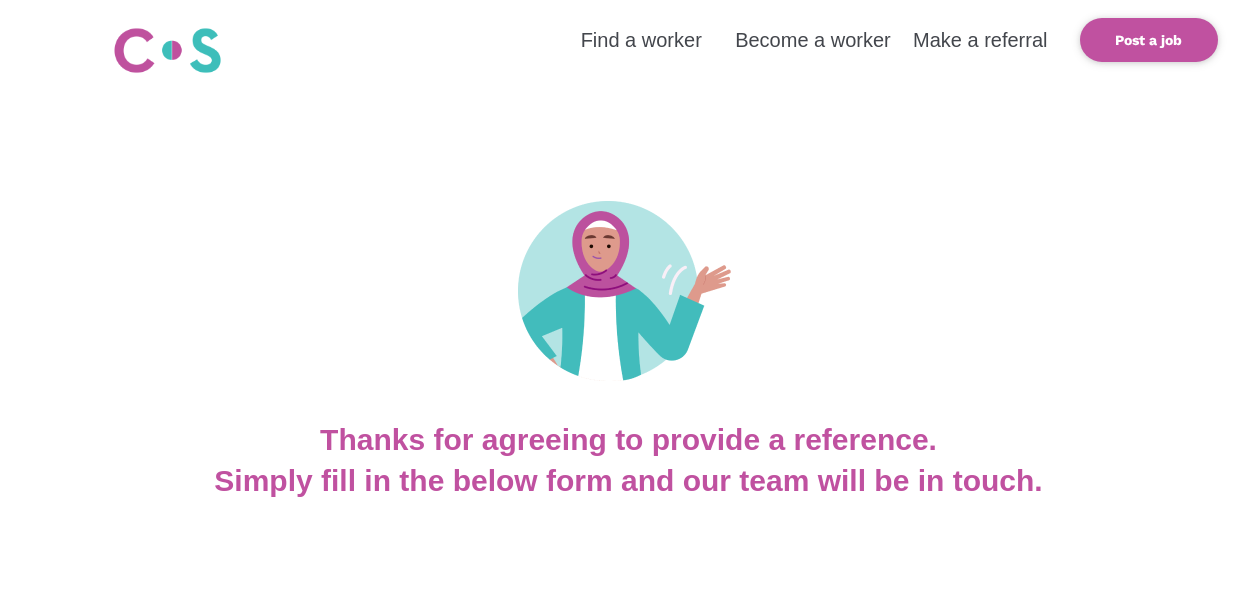 scroll, scrollTop: 0, scrollLeft: 0, axis: both 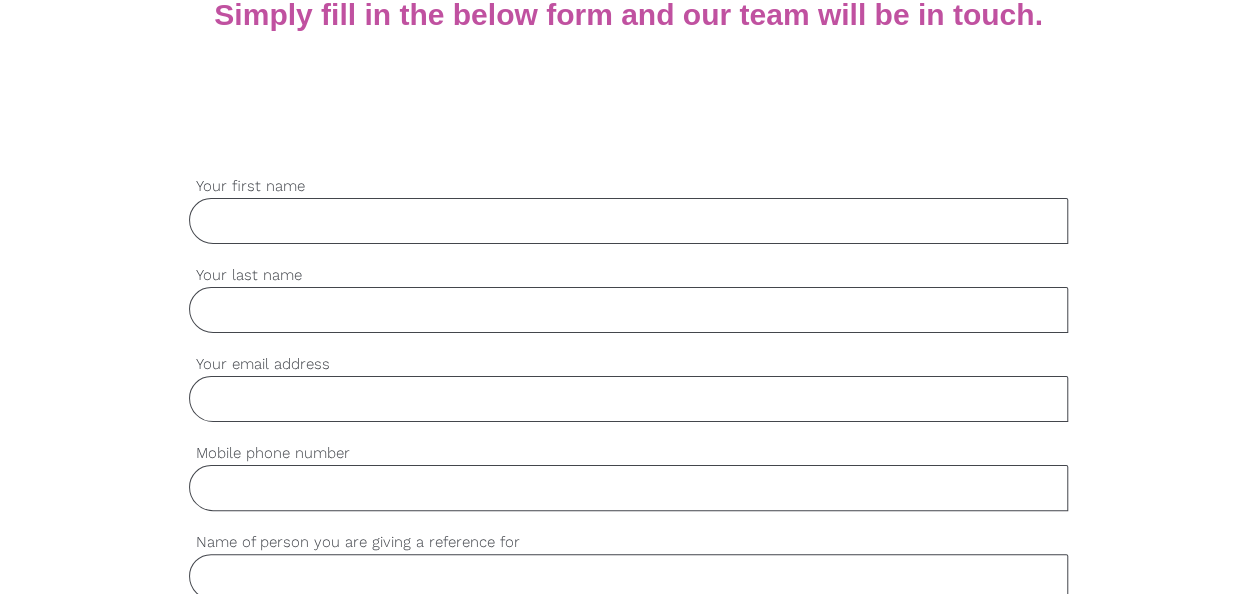 click on "Your first name" at bounding box center (629, 221) 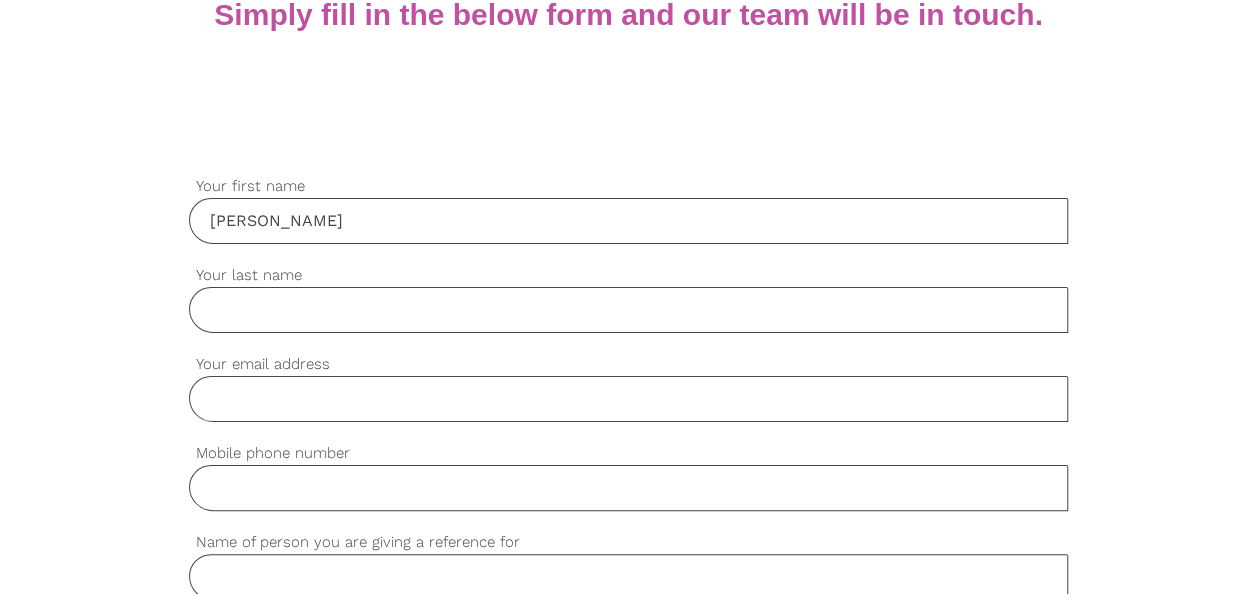 type on "Wendy" 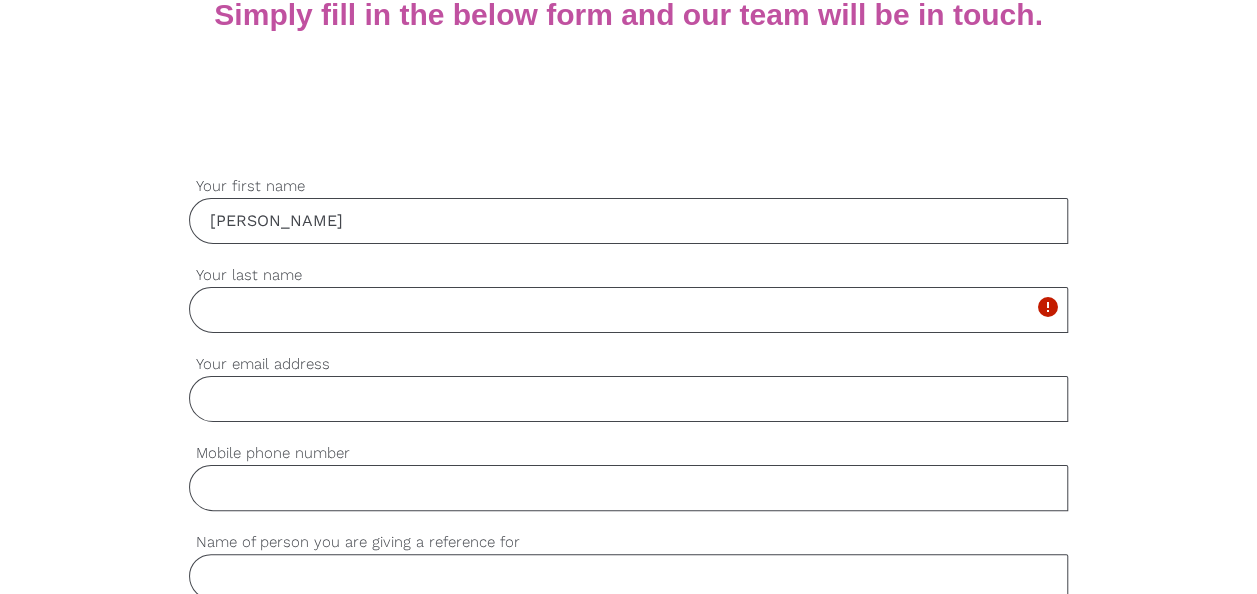 click on "Your last name" at bounding box center [629, 310] 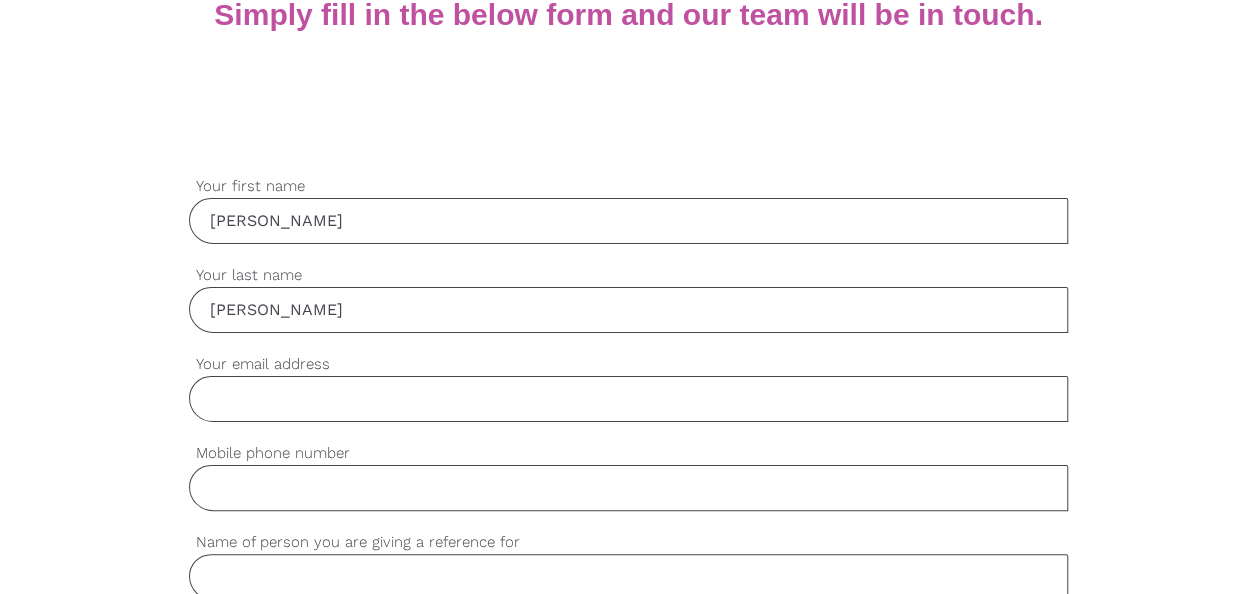 type on "Johns" 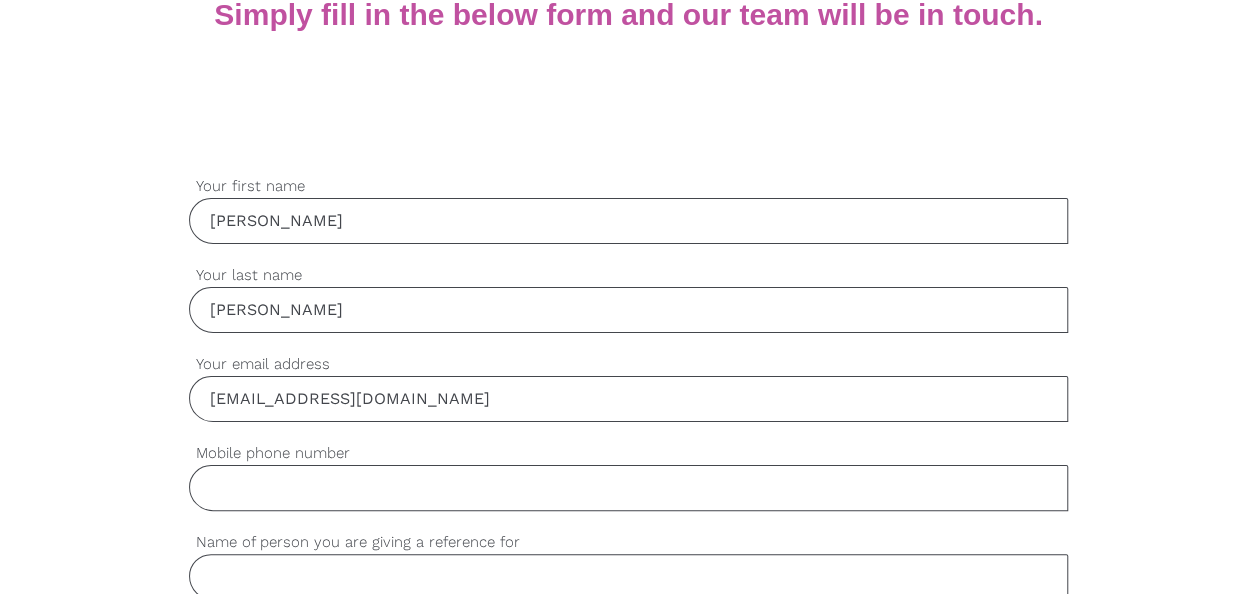 type on "wendyjnswicks@gmail.com" 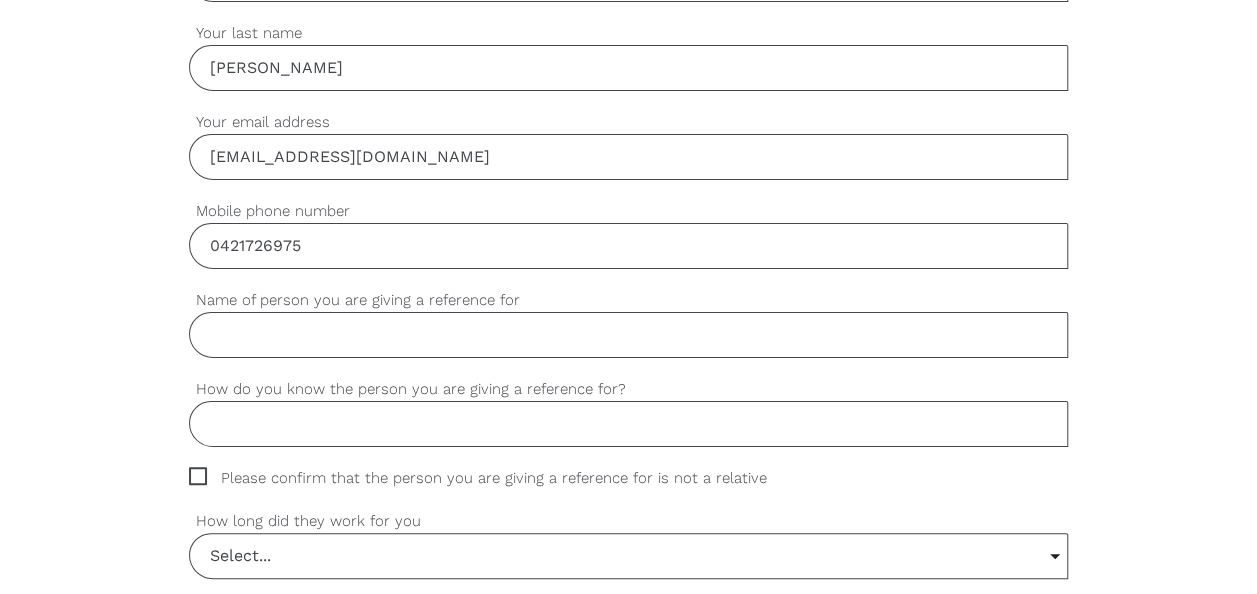 scroll, scrollTop: 700, scrollLeft: 0, axis: vertical 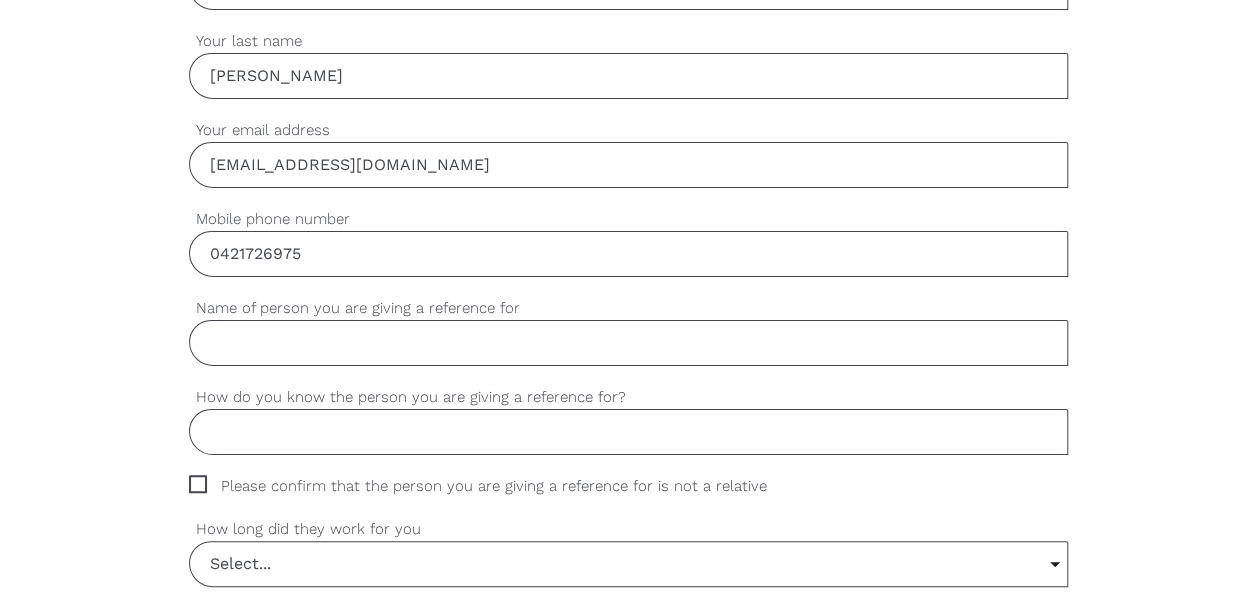 type on "0421726975" 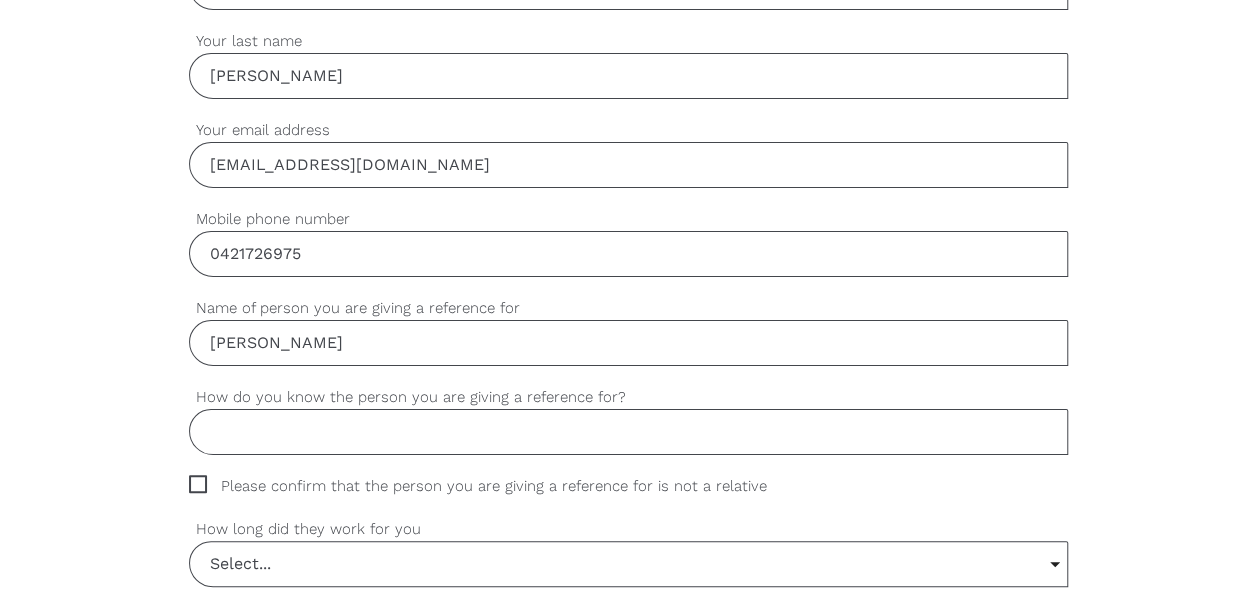 type on "Nishantha Dhombagollage" 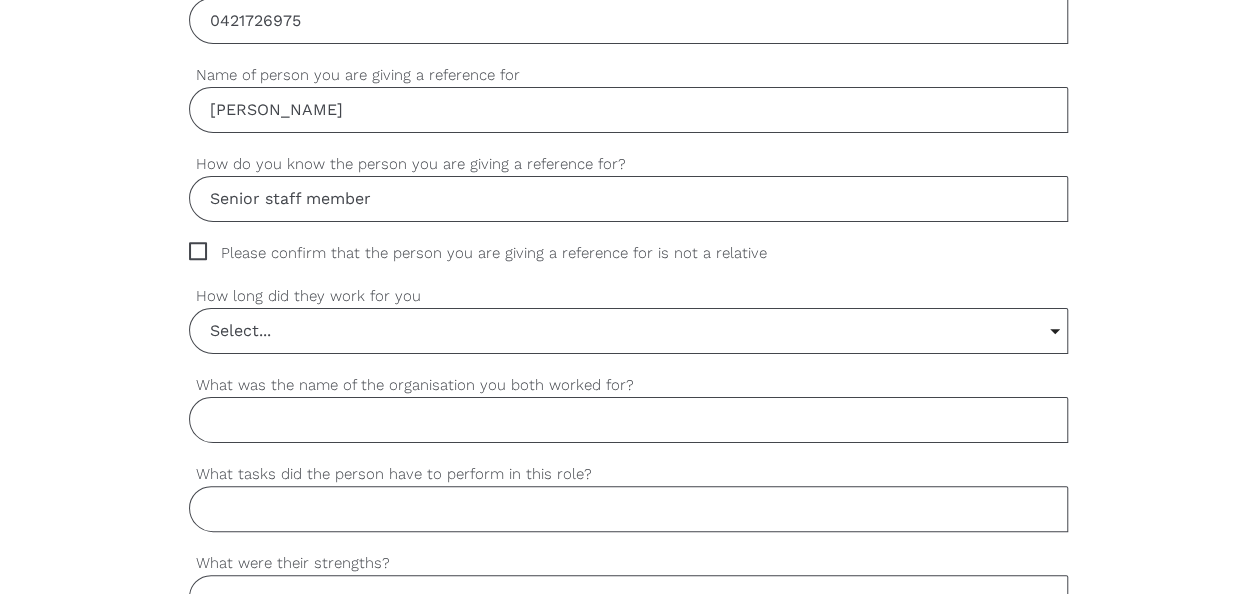 drag, startPoint x: 409, startPoint y: 199, endPoint x: 177, endPoint y: 178, distance: 232.94849 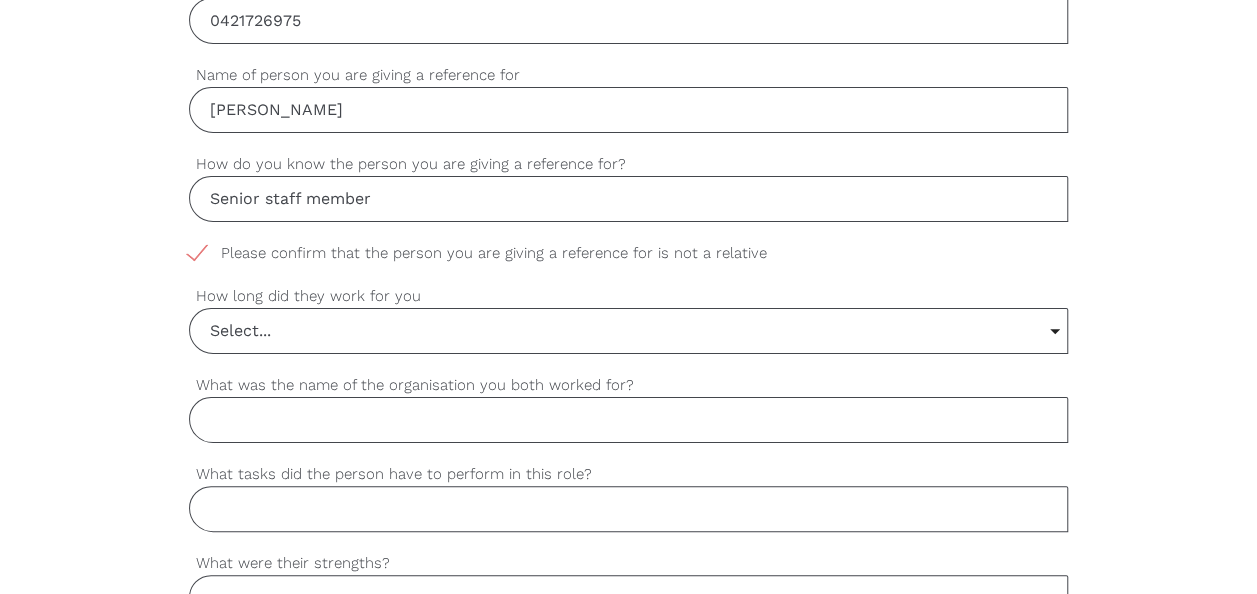 click on "Select..." at bounding box center [629, 331] 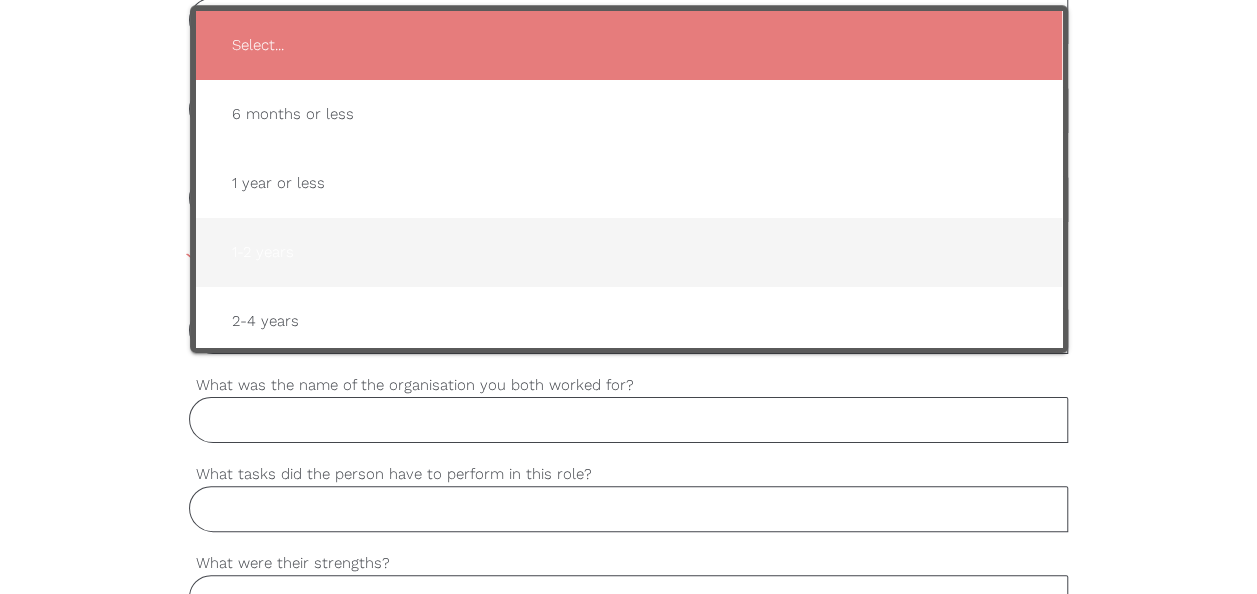 click on "1-2 years" at bounding box center [629, 252] 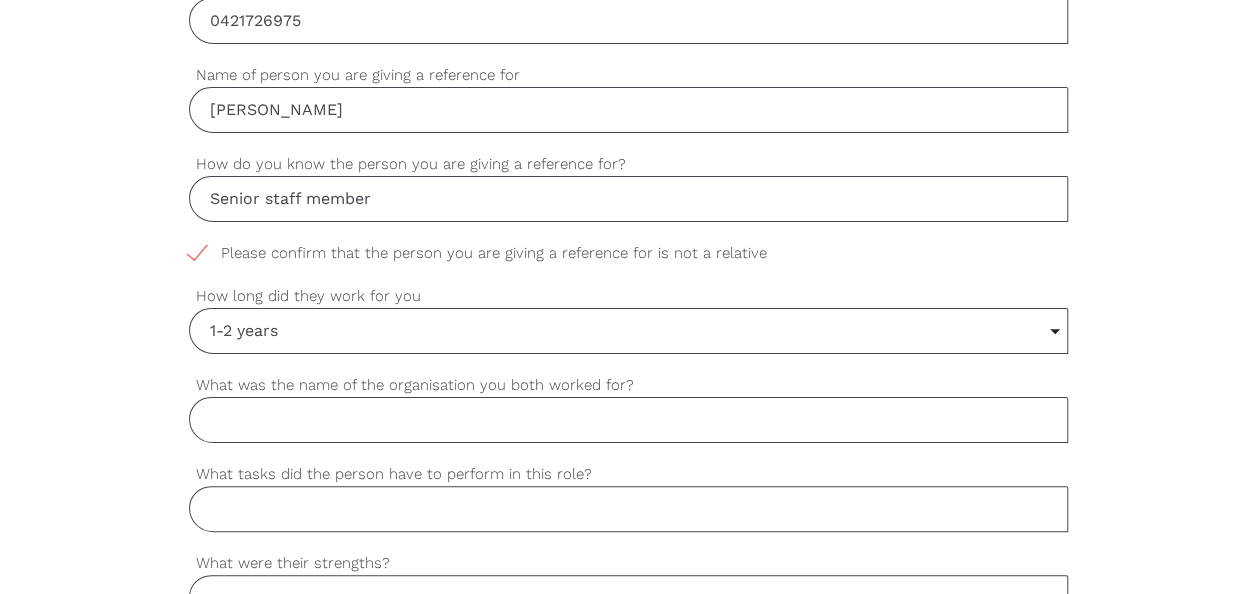 click on "What was the name of the organisation you both worked for?" at bounding box center [629, 420] 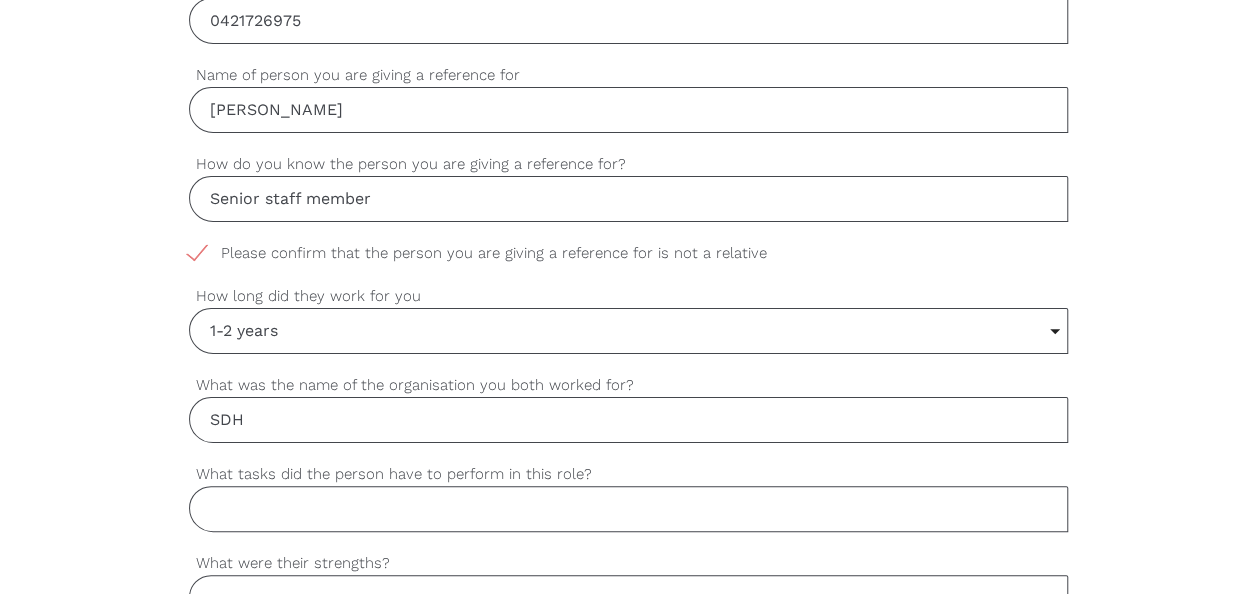 type on "SDH" 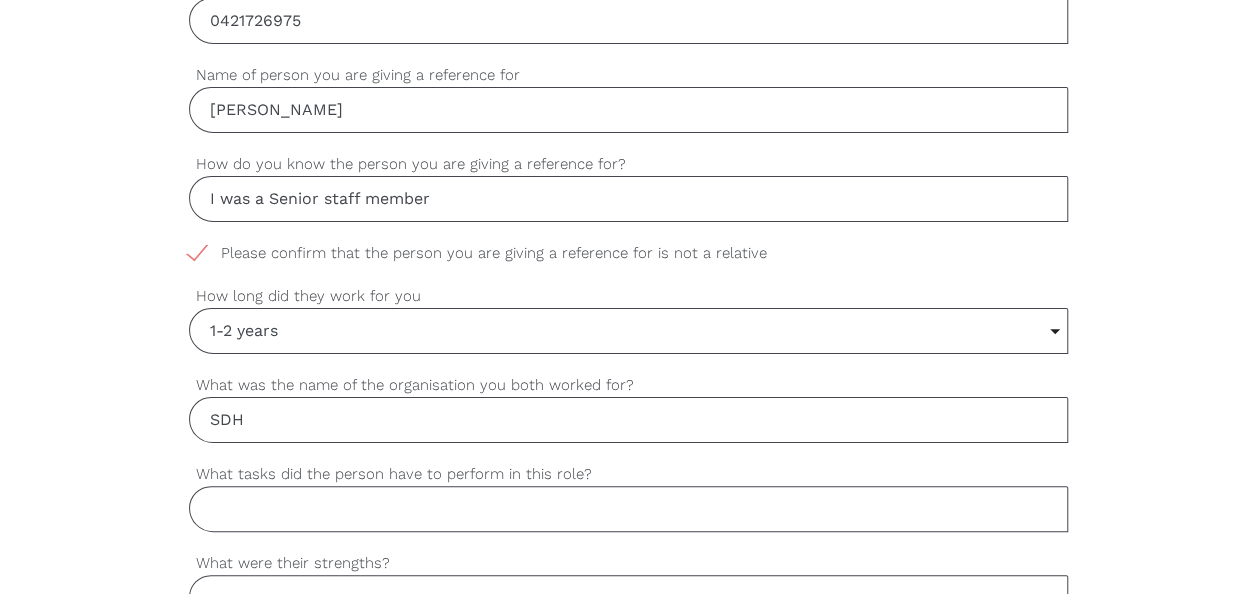 scroll, scrollTop: 1166, scrollLeft: 0, axis: vertical 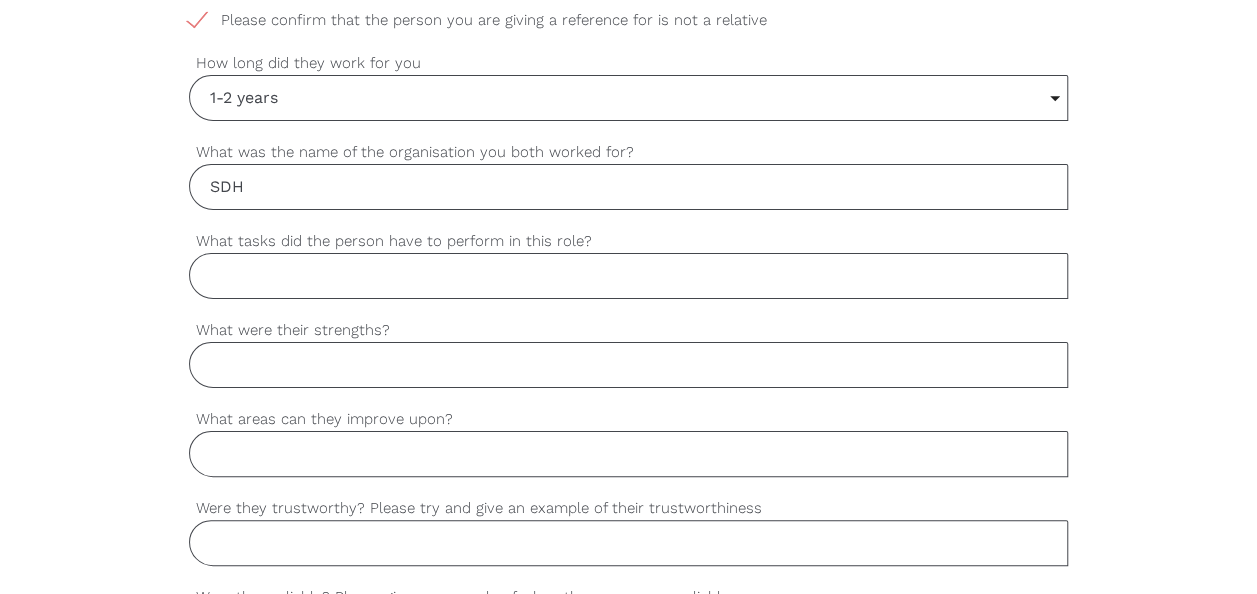 click on "What tasks did the person have to perform in this role?" at bounding box center [629, 276] 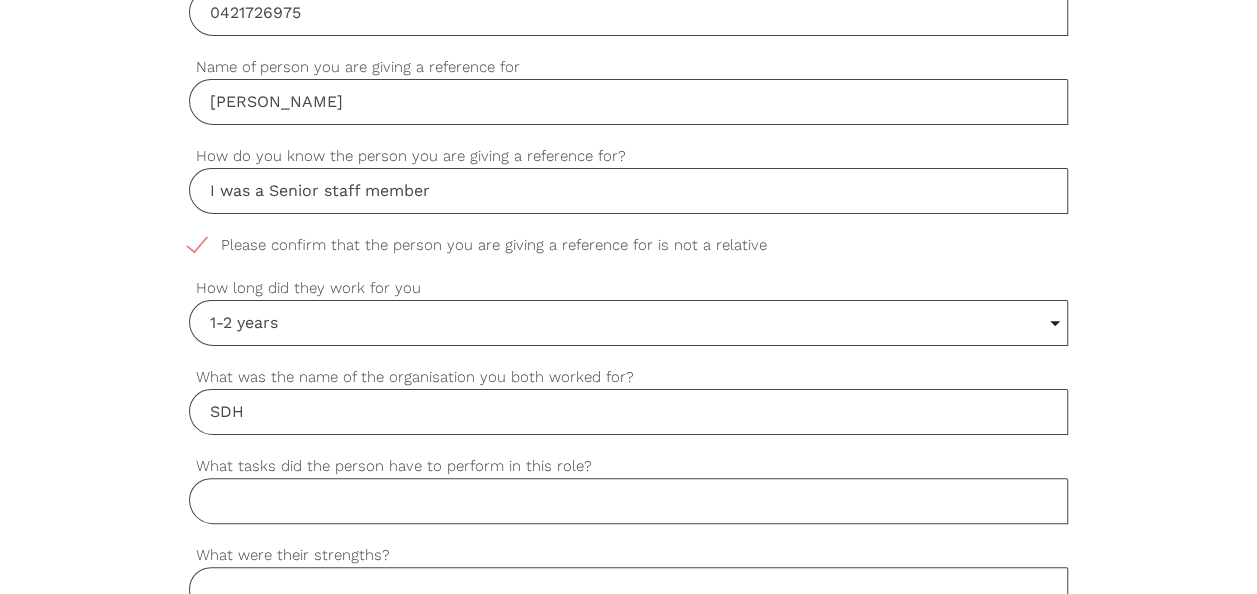 scroll, scrollTop: 933, scrollLeft: 0, axis: vertical 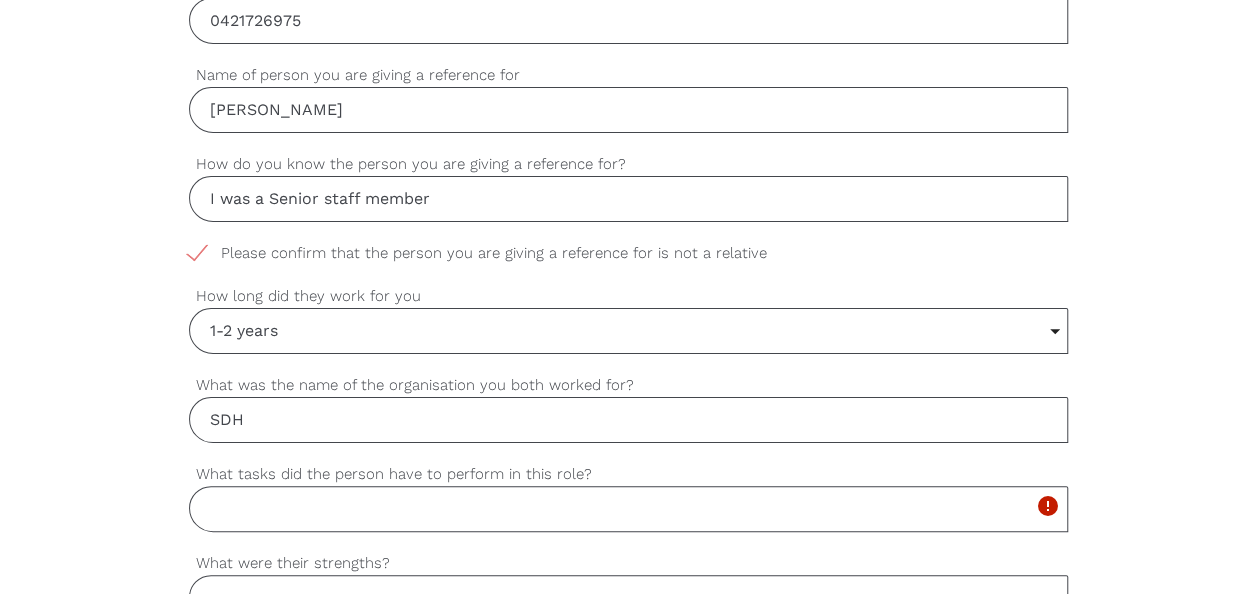 drag, startPoint x: 250, startPoint y: 193, endPoint x: 204, endPoint y: 193, distance: 46 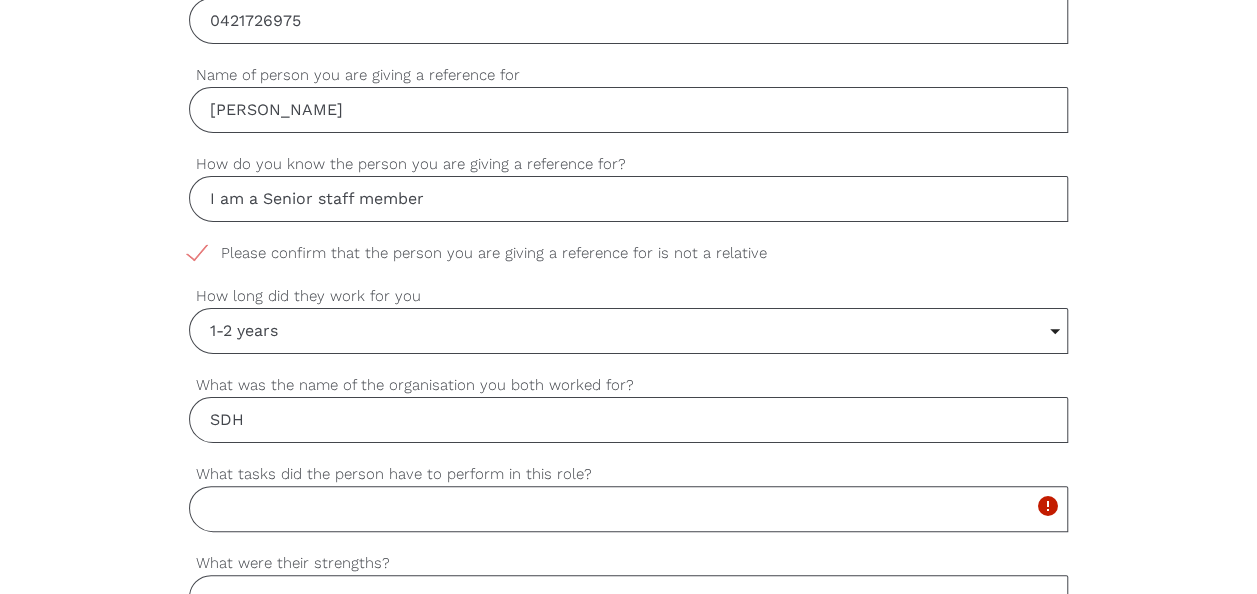 click on "I am a Senior staff member" at bounding box center [629, 199] 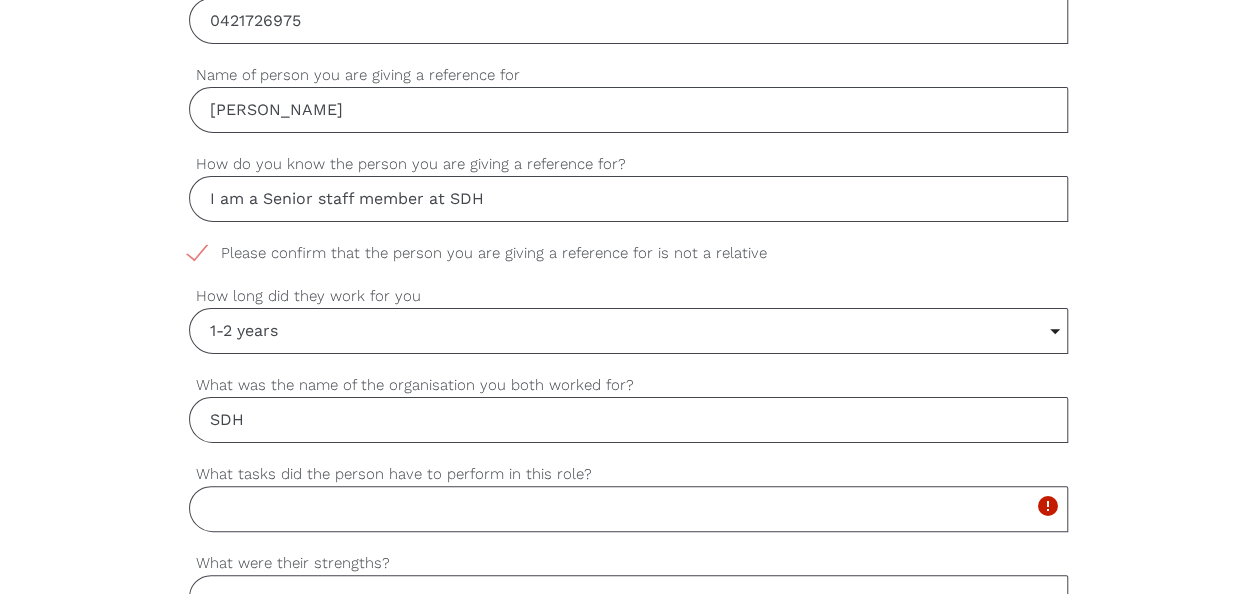 scroll, scrollTop: 1166, scrollLeft: 0, axis: vertical 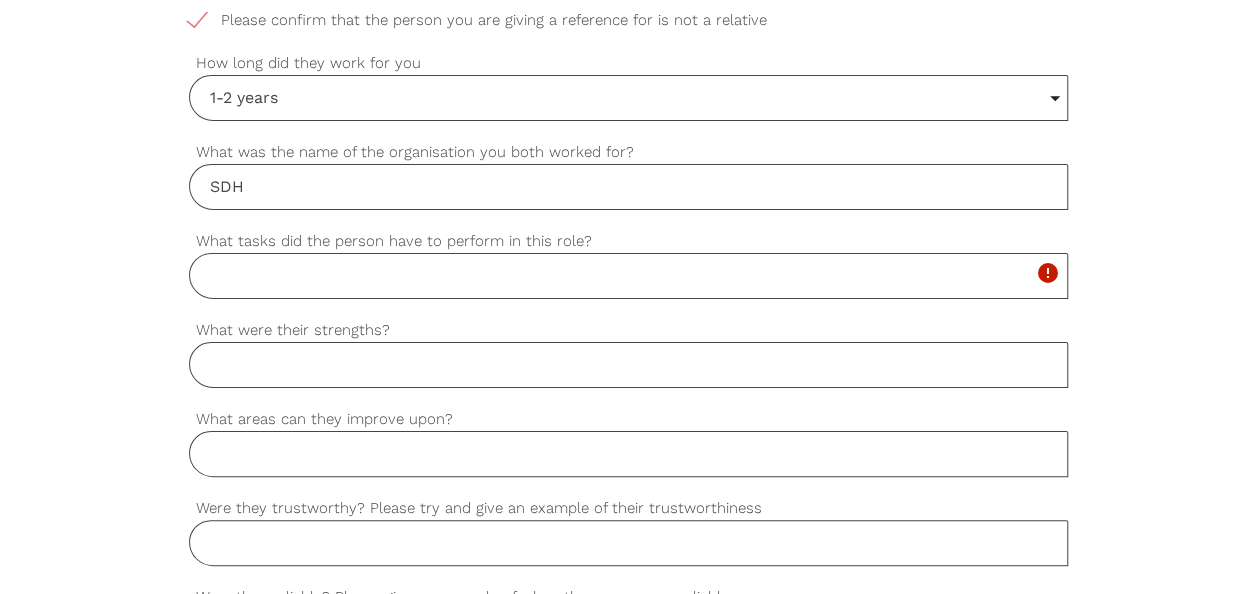type on "I am a Senior staff member at SDH" 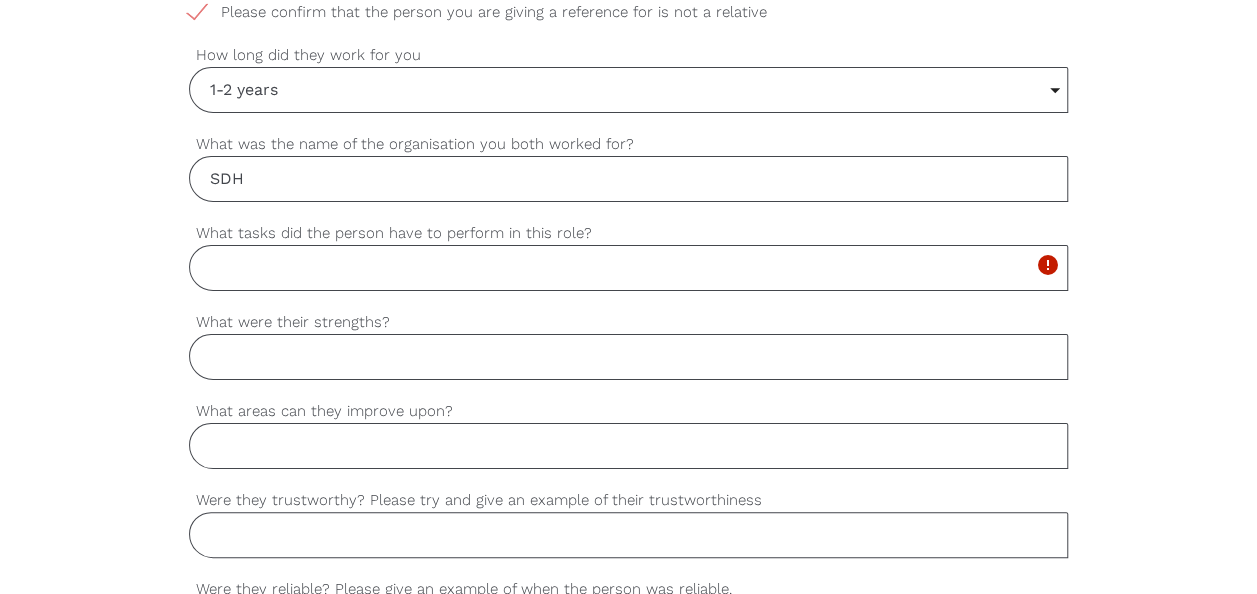 scroll, scrollTop: 1400, scrollLeft: 0, axis: vertical 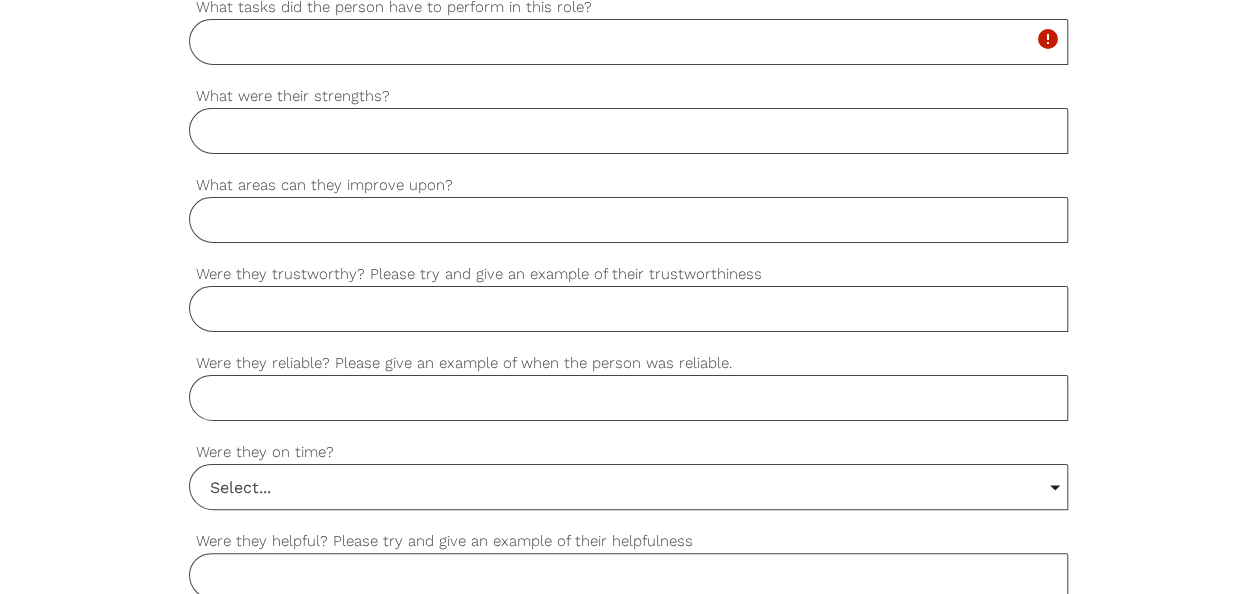 click on "What tasks did the person have to perform in this role?" at bounding box center [629, 42] 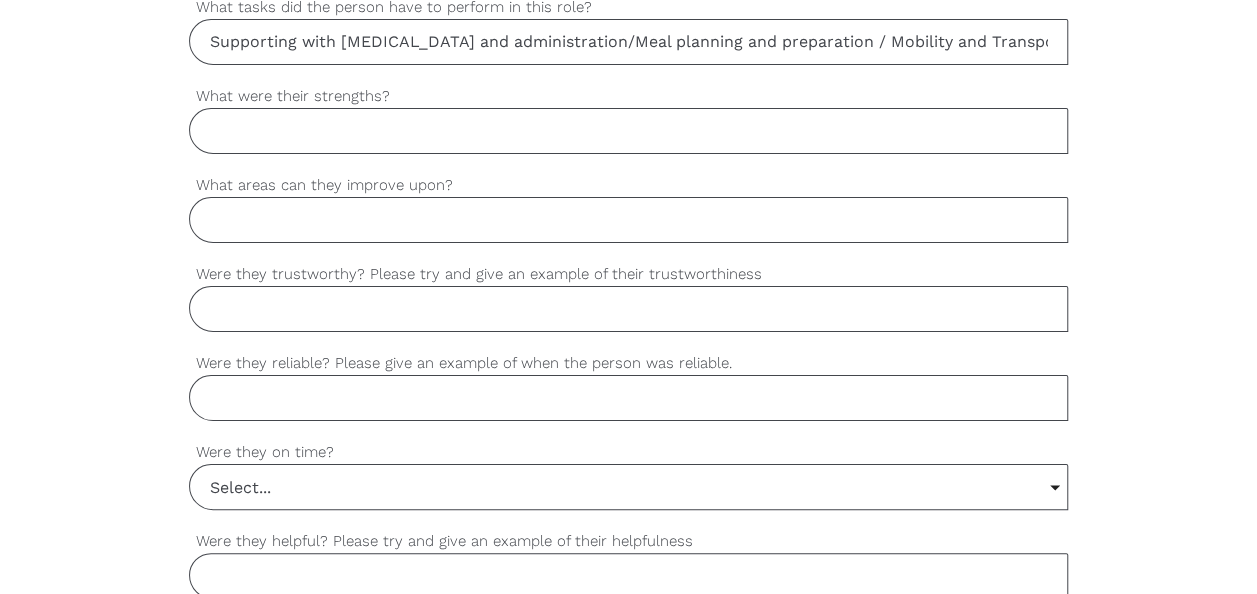 scroll, scrollTop: 0, scrollLeft: 1072, axis: horizontal 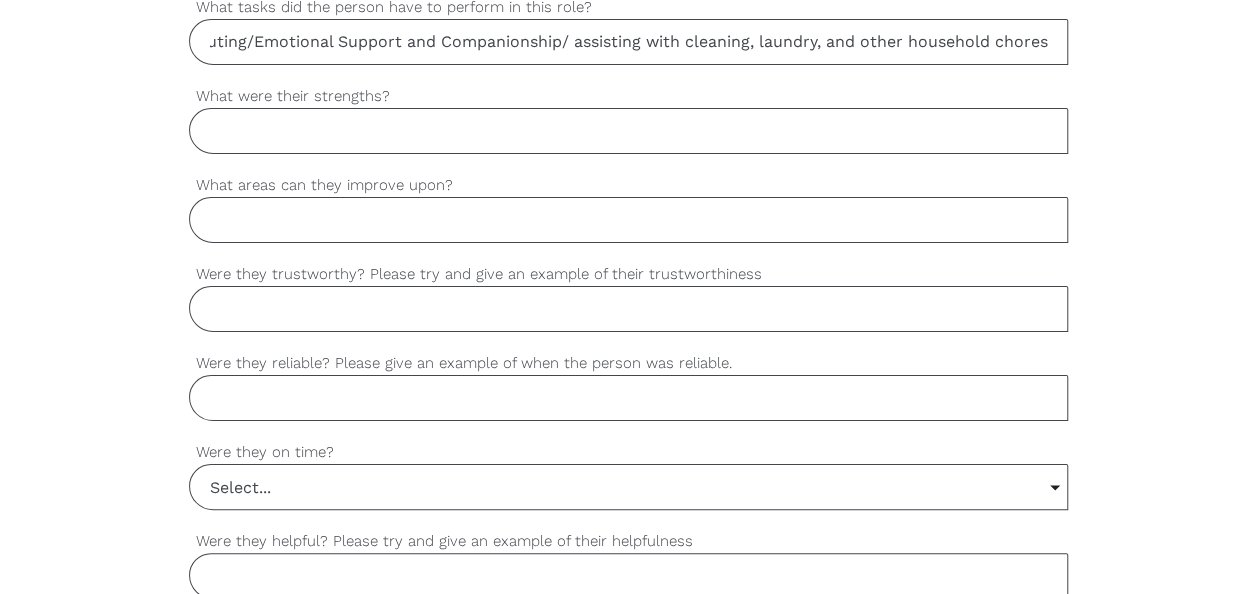 type on "Supporting with medication management and administration/Meal planning and preparation / Mobility and Transportation/ community outing/Emotional Support and Companionship/ assisting with cleaning, laundry, and other household chores" 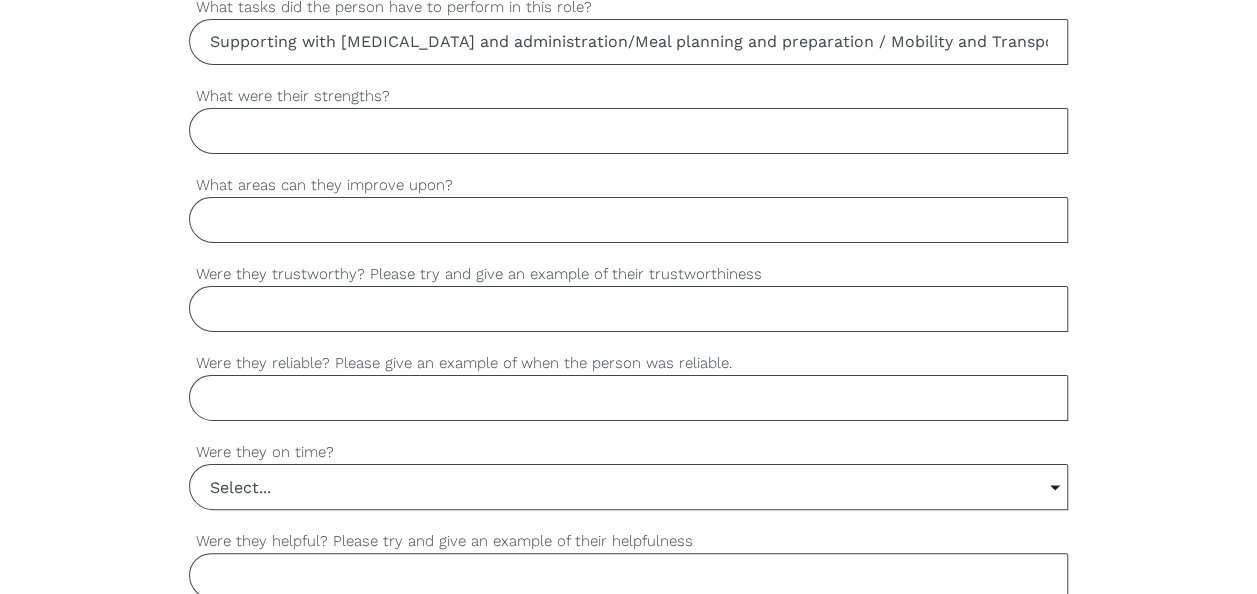 click on "What were their strengths?" at bounding box center (629, 131) 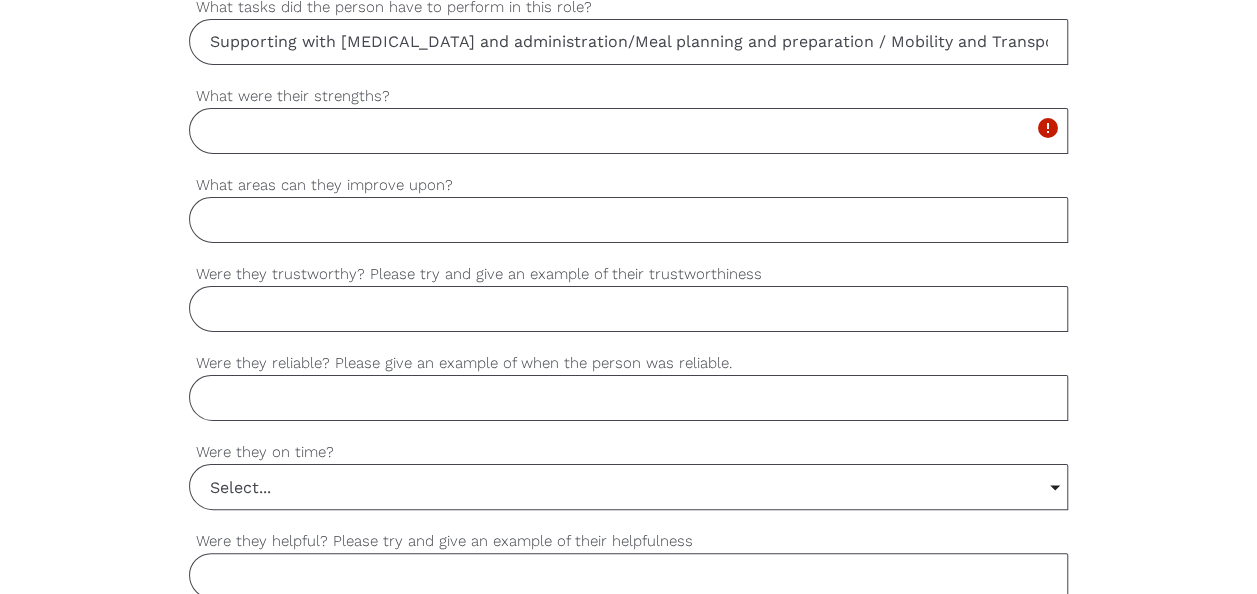 click on "What were their strengths?" at bounding box center [629, 131] 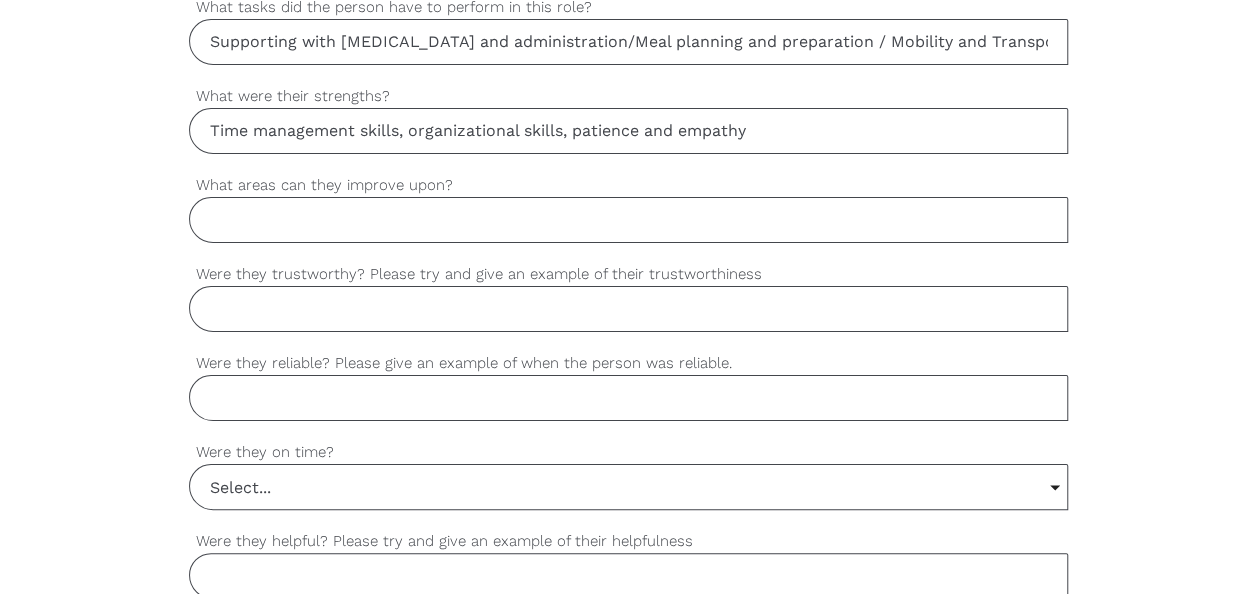 type on "Time management skills, organizational skills, patience and empathy" 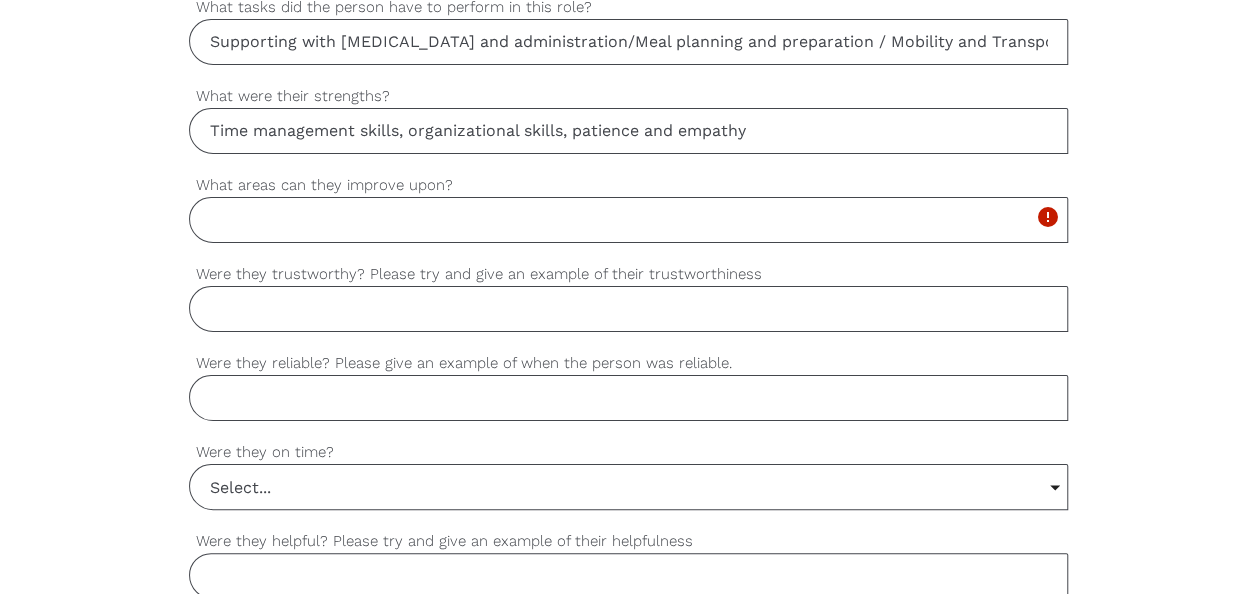 click on "What areas can they improve upon?" at bounding box center (629, 220) 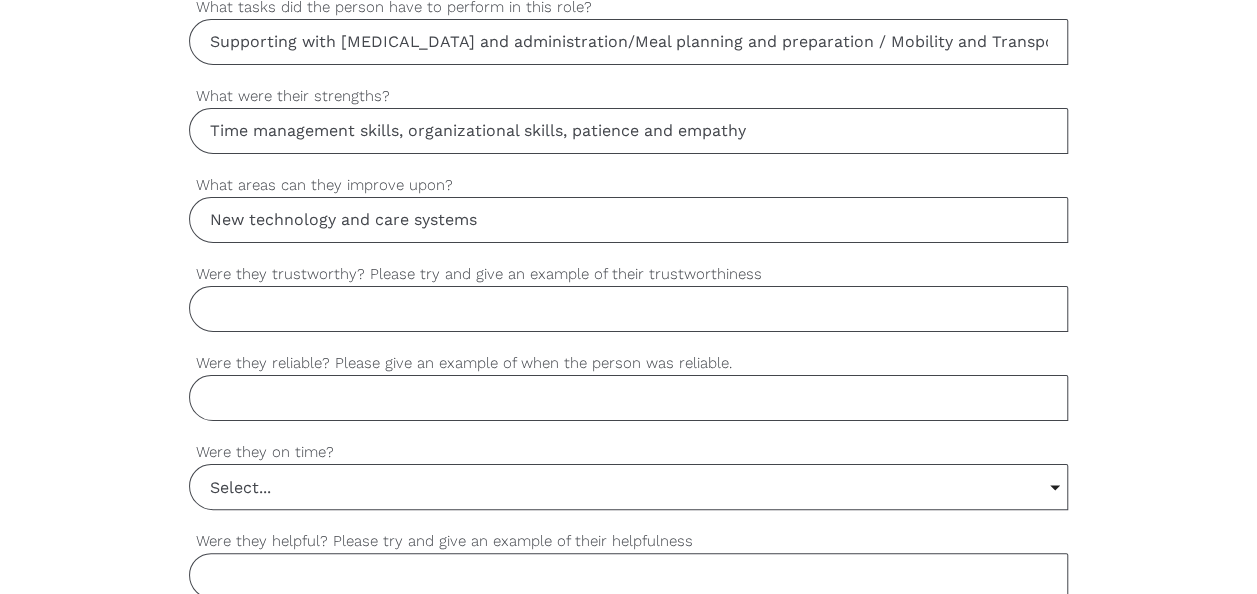 type on "New technology and care systems" 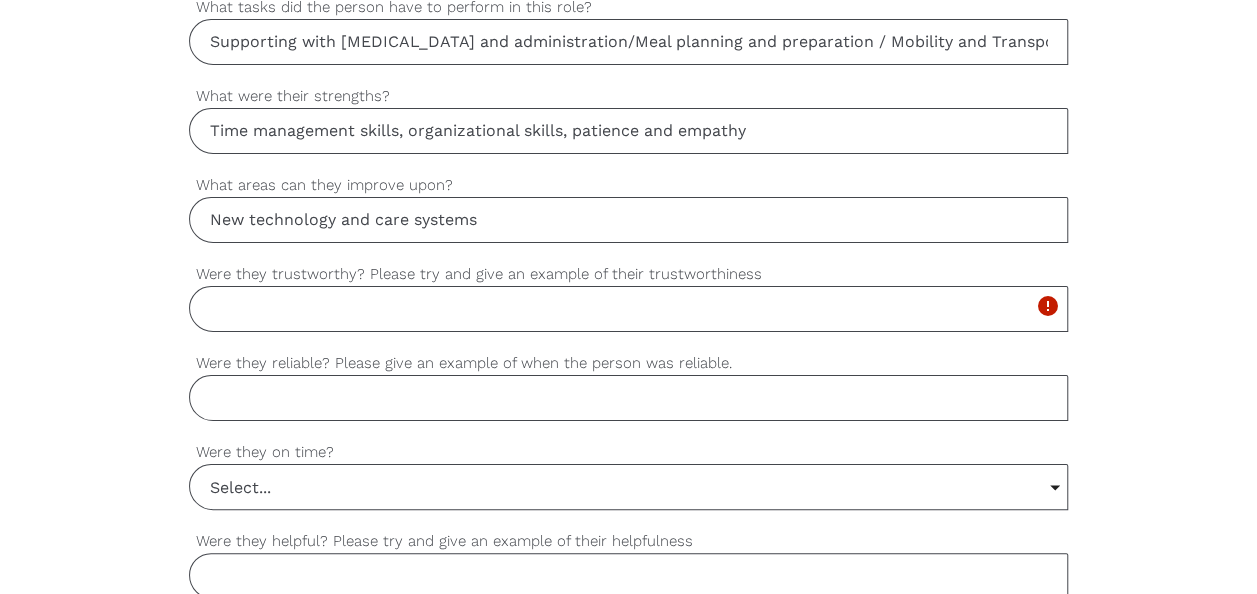 drag, startPoint x: 362, startPoint y: 323, endPoint x: 376, endPoint y: 314, distance: 16.643316 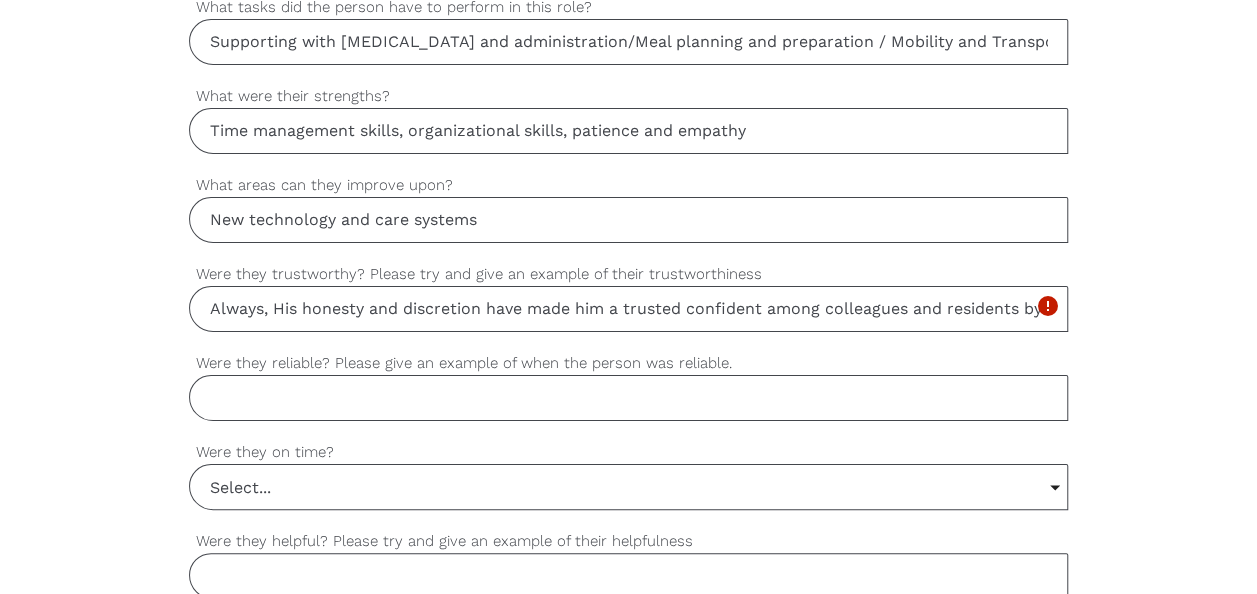 scroll, scrollTop: 0, scrollLeft: 410, axis: horizontal 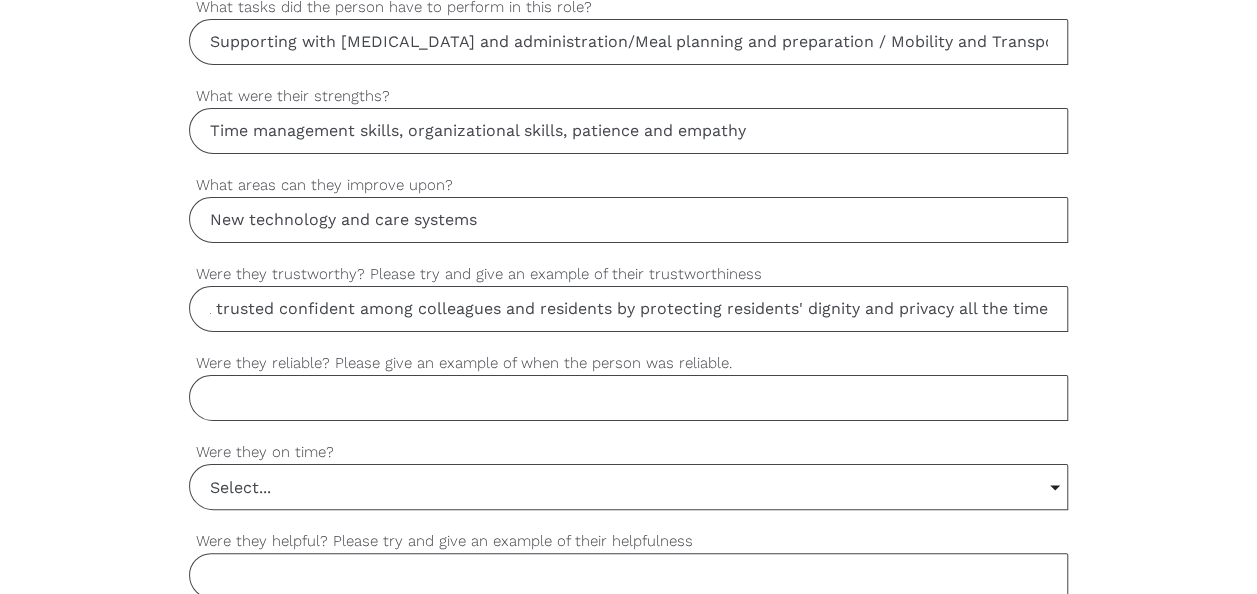 type on "Always, His honesty and discretion have made him a trusted confident among colleagues and residents by protecting residents' dignity and privacy all the time" 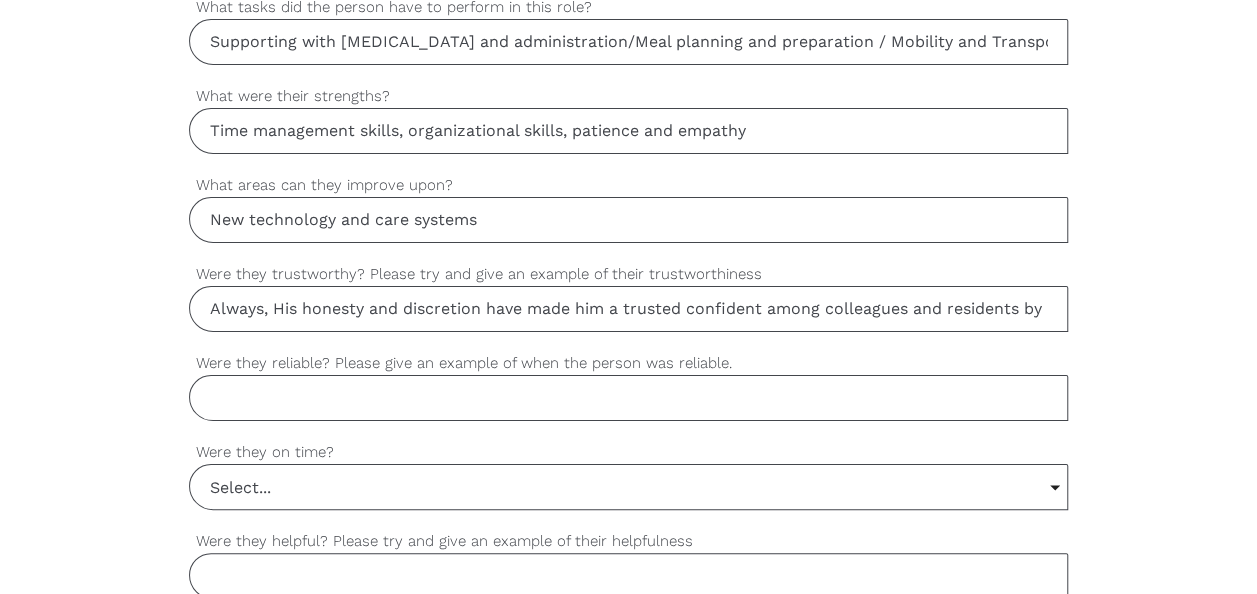 click on "Were they reliable? Please give an example of when the person was reliable." at bounding box center [629, 398] 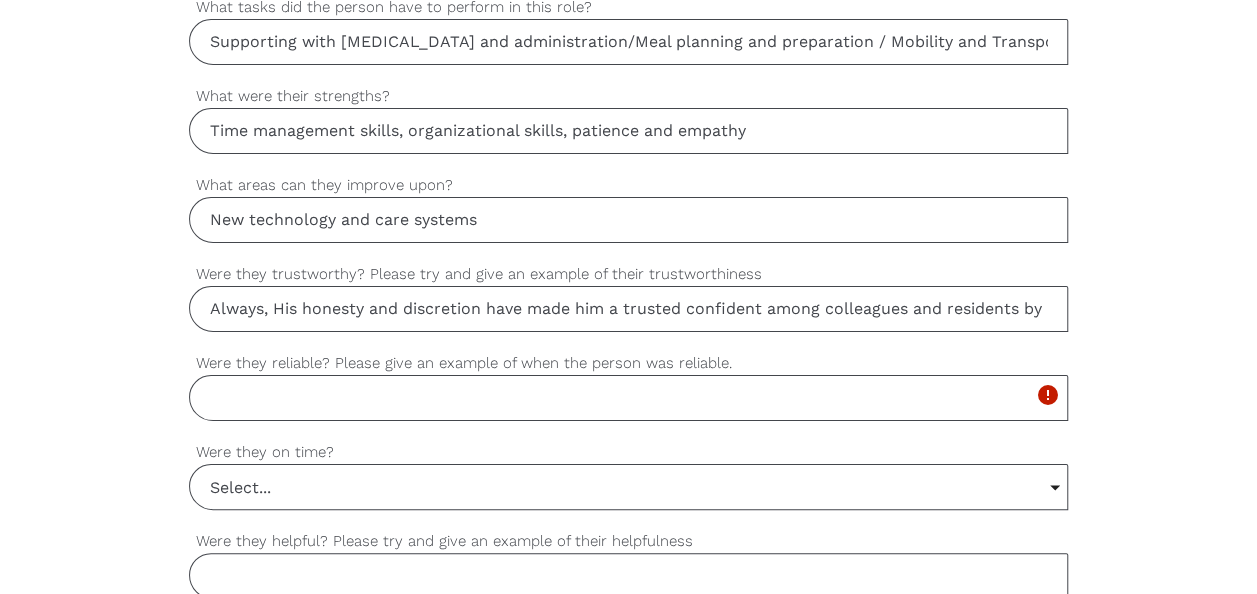 click on "Were they reliable? Please give an example of when the person was reliable." at bounding box center [629, 398] 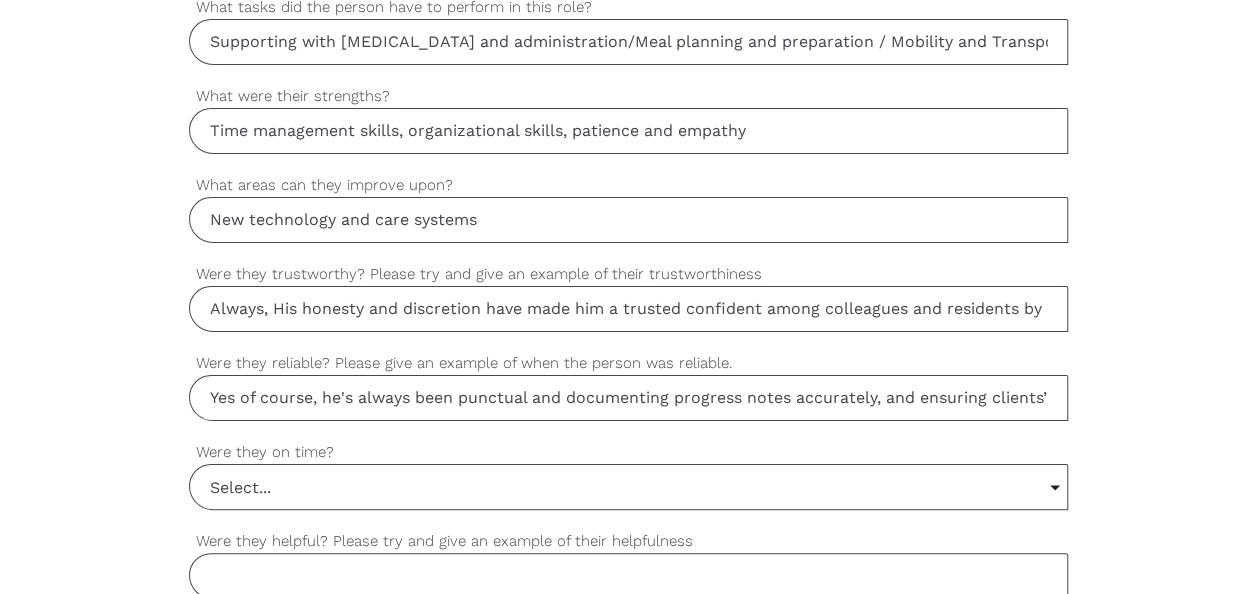 scroll, scrollTop: 0, scrollLeft: 405, axis: horizontal 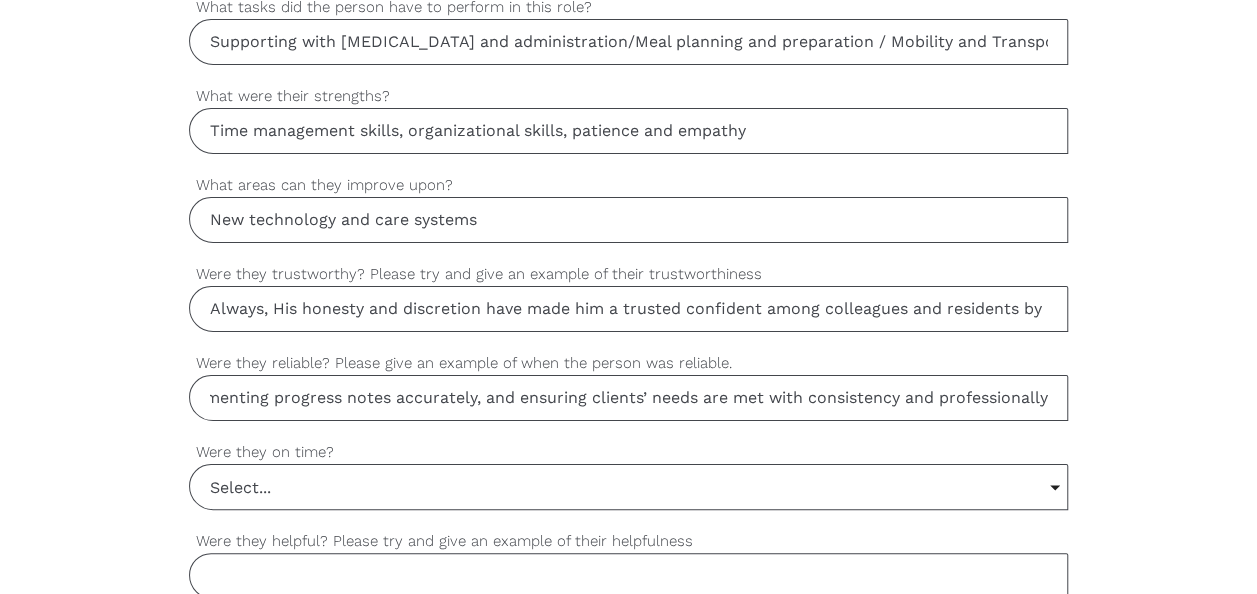 type on "Yes of course, he's always been punctual and documenting progress notes accurately, and ensuring clients’ needs are met with consistency and professionally" 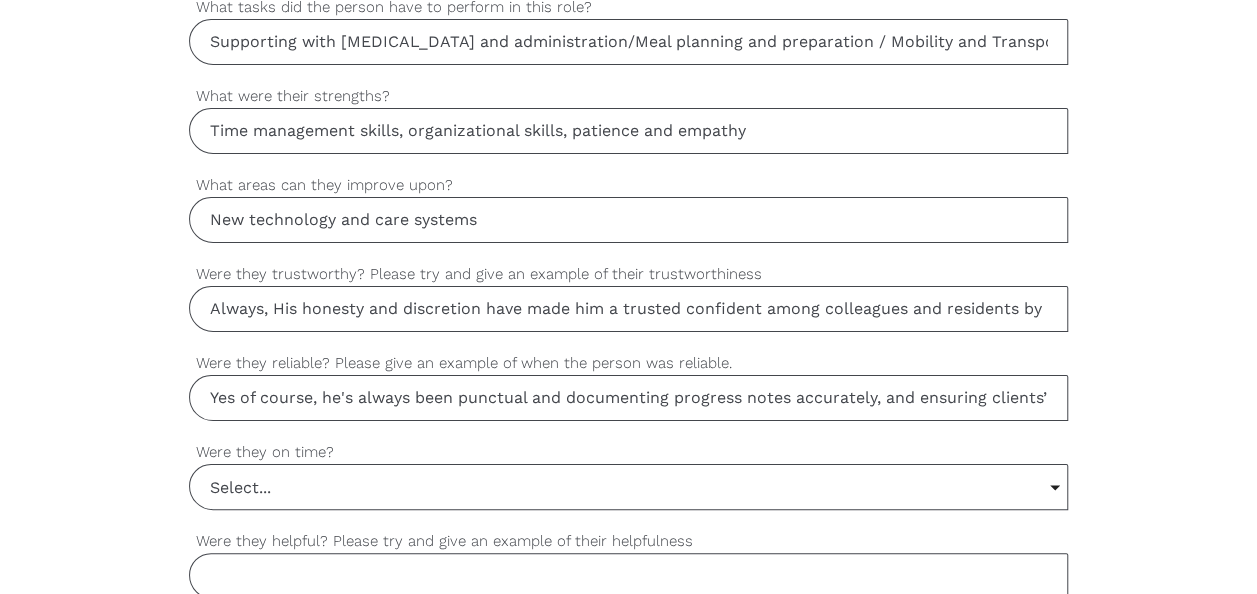 click on "Select..." at bounding box center [629, 487] 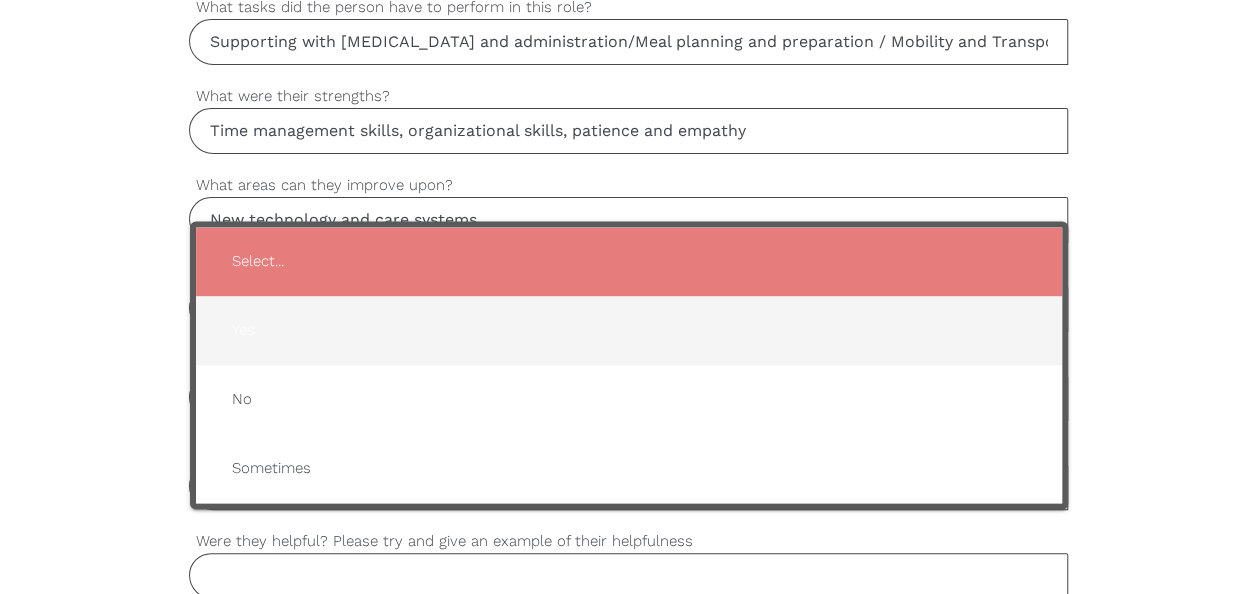 click on "Yes" at bounding box center [629, 330] 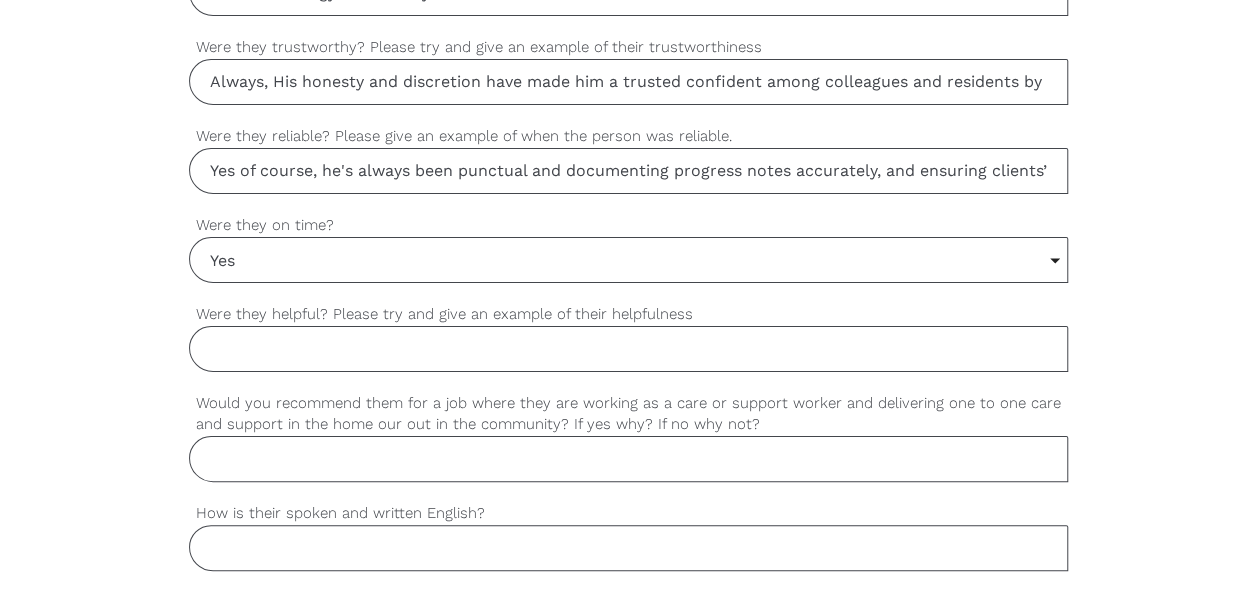 scroll, scrollTop: 1633, scrollLeft: 0, axis: vertical 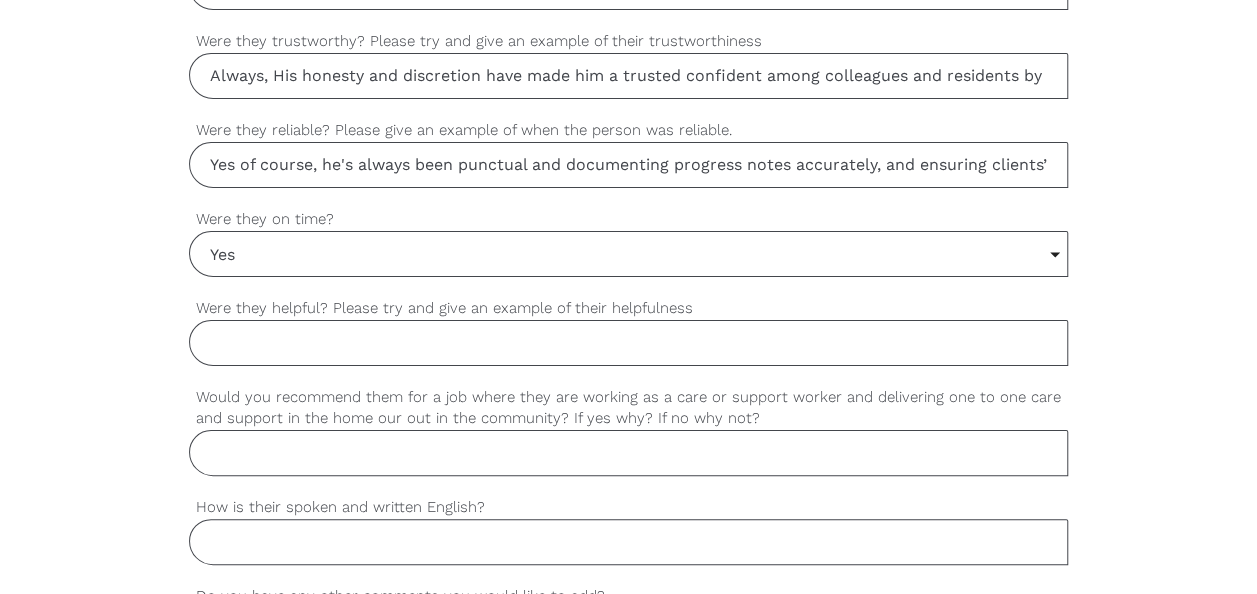 click on "Were they helpful? Please try and give an example of their helpfulness" at bounding box center [629, 343] 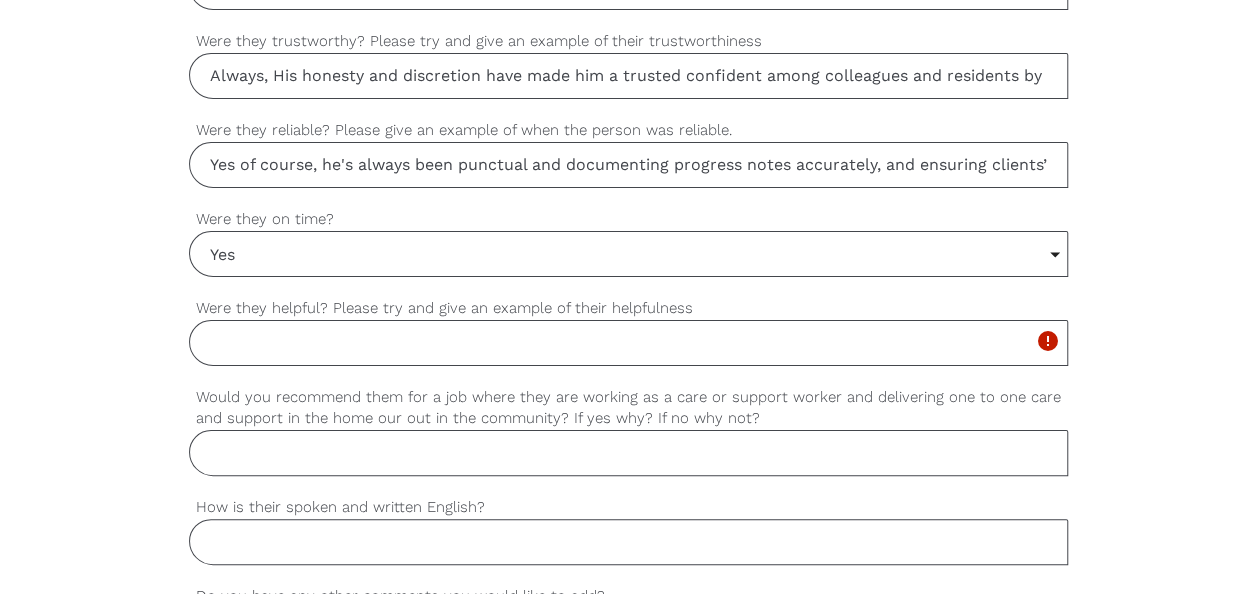click on "Were they helpful? Please try and give an example of their helpfulness" at bounding box center [629, 343] 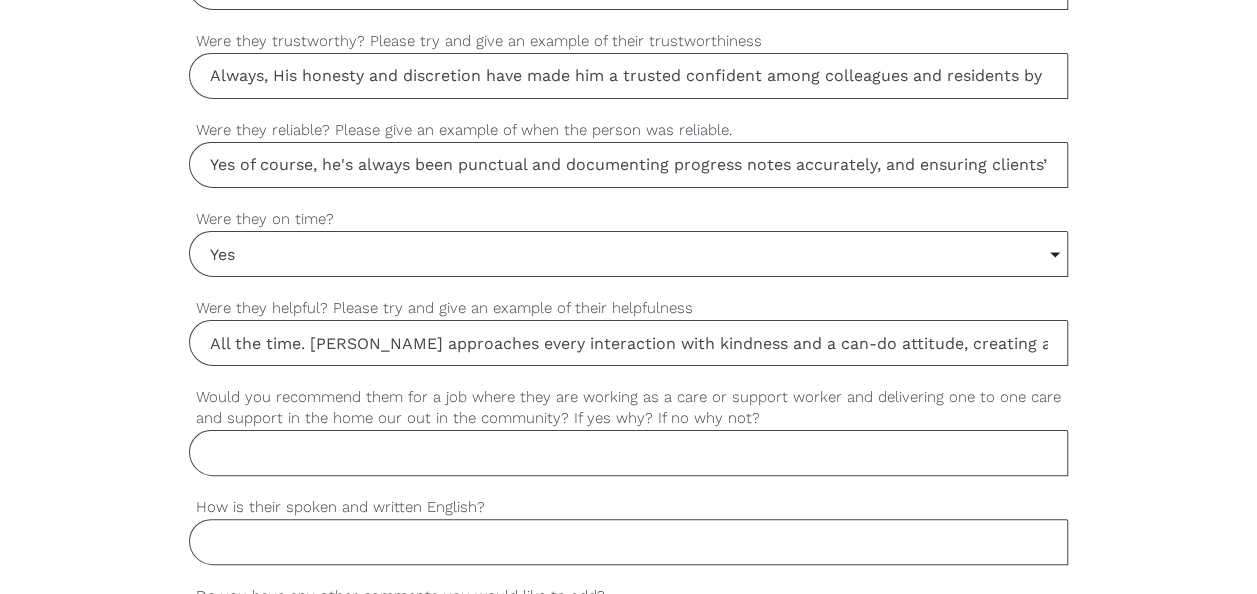 scroll, scrollTop: 0, scrollLeft: 500, axis: horizontal 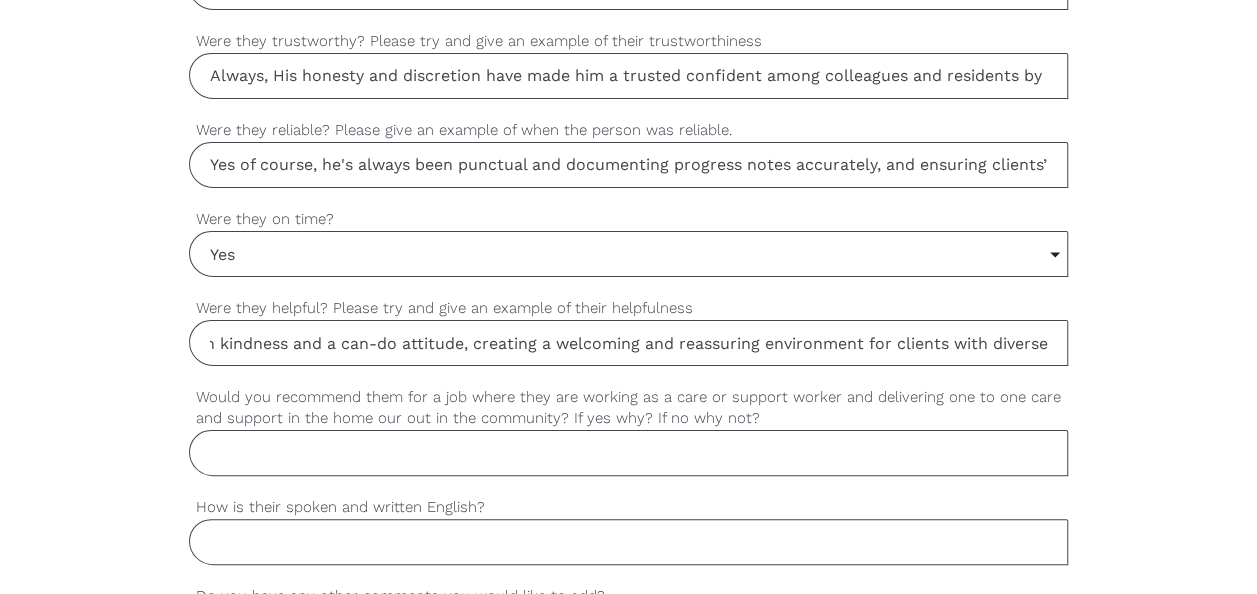 type on "All the time. Nishantha approaches every interaction with kindness and a can-do attitude, creating a welcoming and reassuring environment for clients with diverse needs" 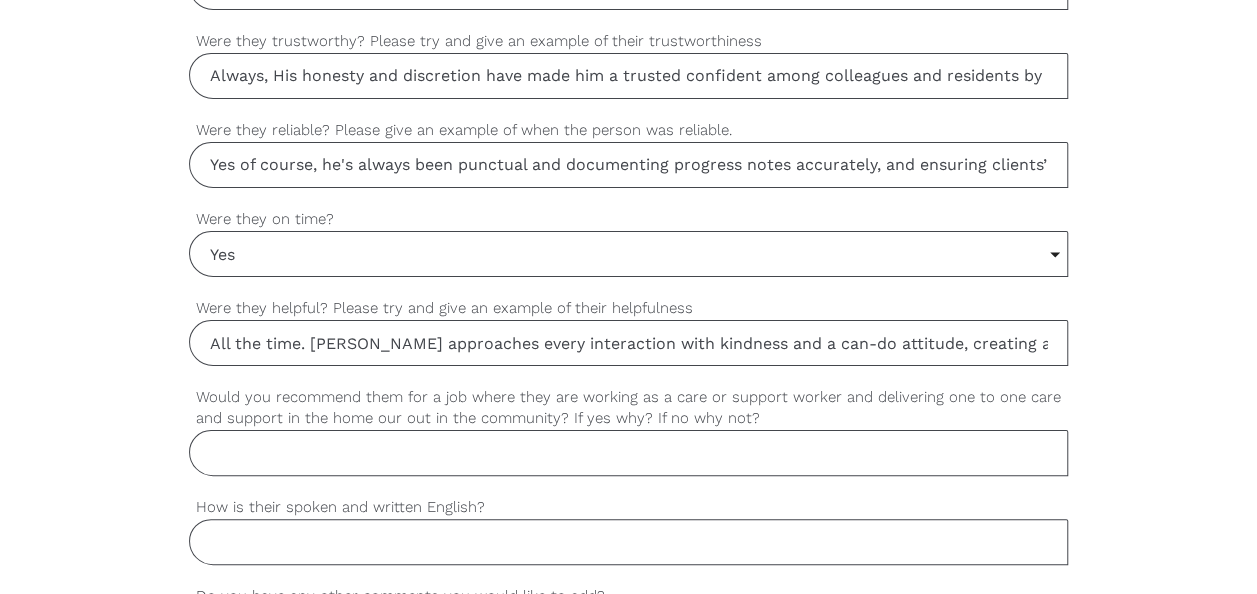 click on "Would you recommend them for a job where they are working as a care or support worker and delivering one to one care and support in the home our out in the community? If yes why? If no why not?" at bounding box center (629, 453) 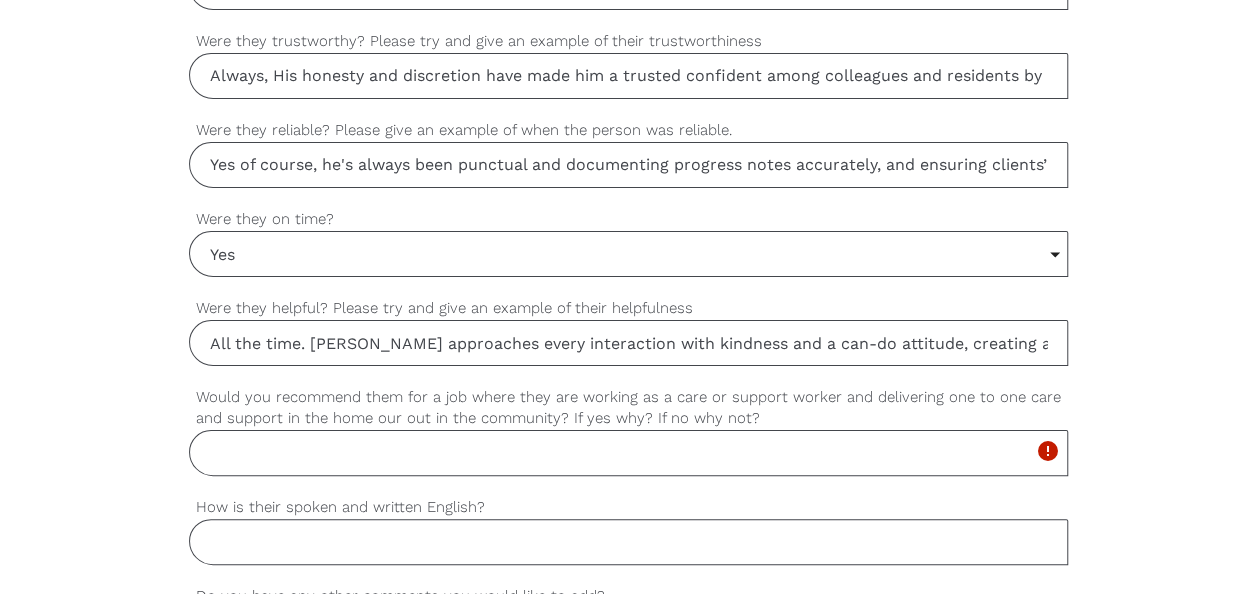 click on "Would you recommend them for a job where they are working as a care or support worker and delivering one to one care and support in the home our out in the community? If yes why? If no why not?" at bounding box center [629, 453] 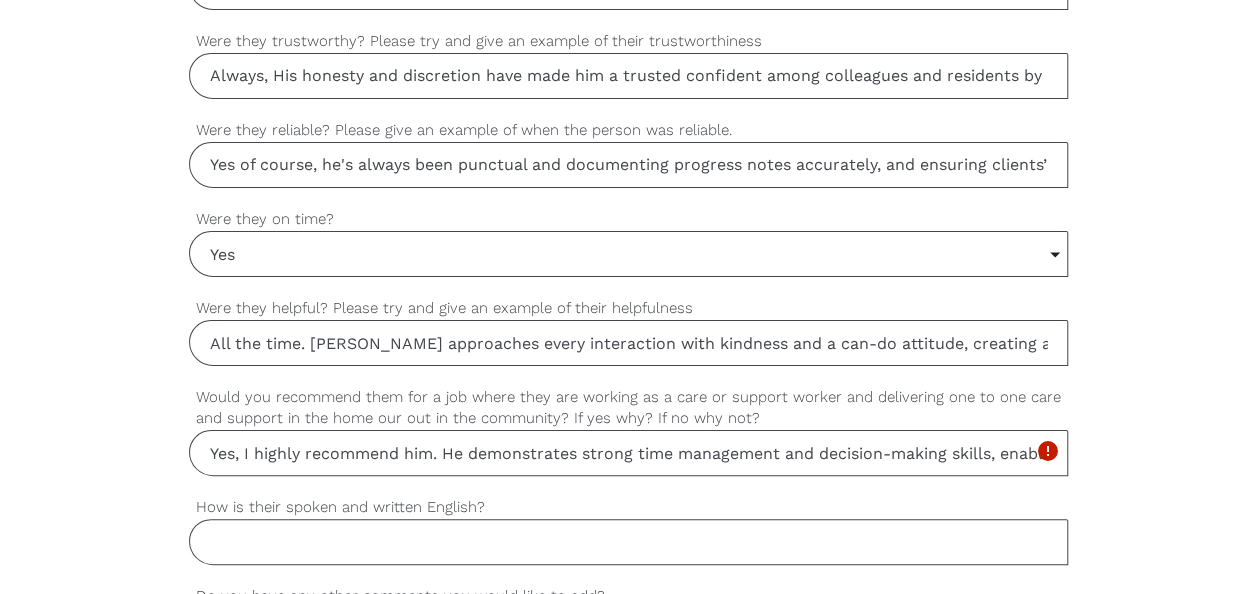 scroll, scrollTop: 0, scrollLeft: 734, axis: horizontal 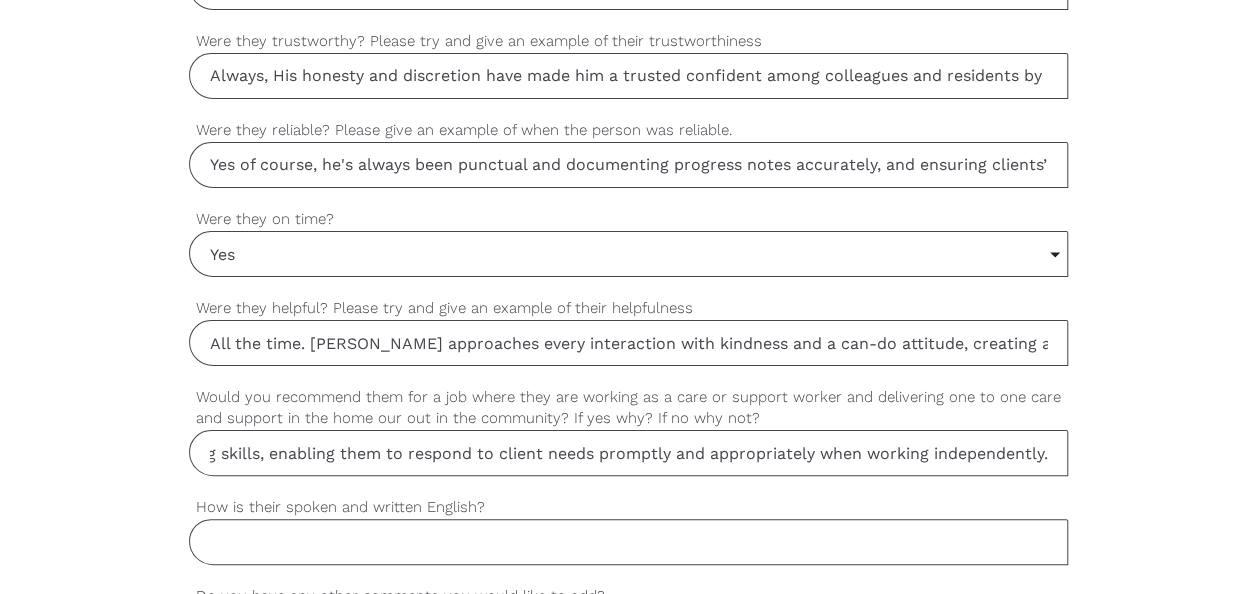 type on "Yes, I highly recommend him. He demonstrates strong time management and decision-making skills, enabling them to respond to client needs promptly and appropriately when working independently." 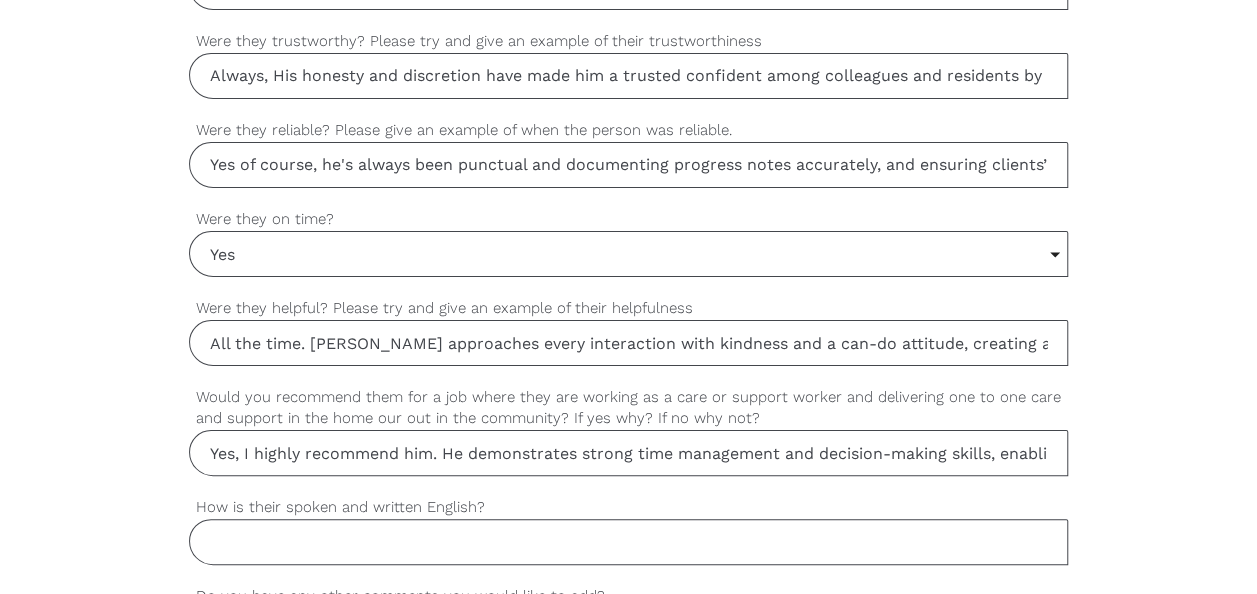 click on "How is their spoken and written English?" at bounding box center (629, 542) 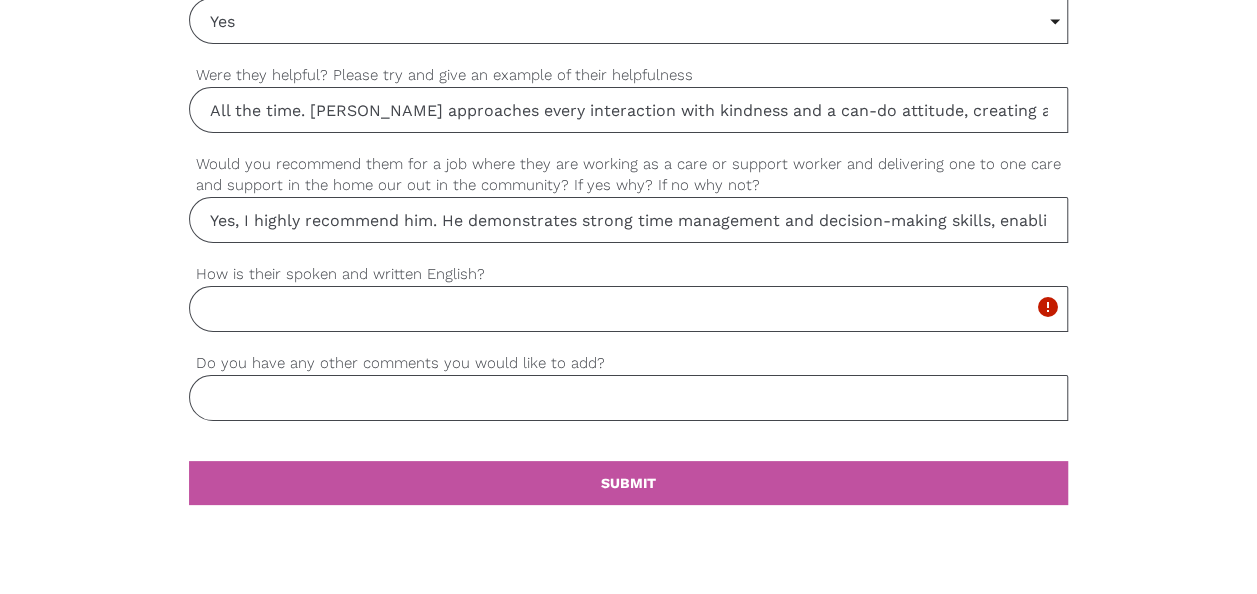 click on "How is their spoken and written English?" at bounding box center [629, 309] 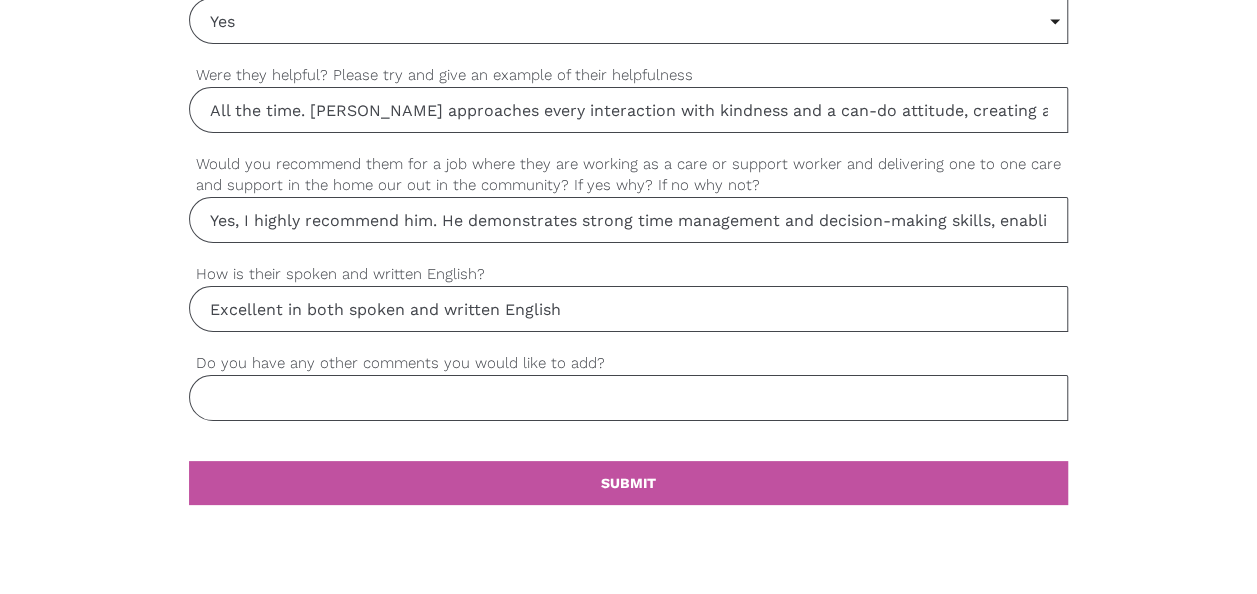 type on "Excellent in both spoken and written English" 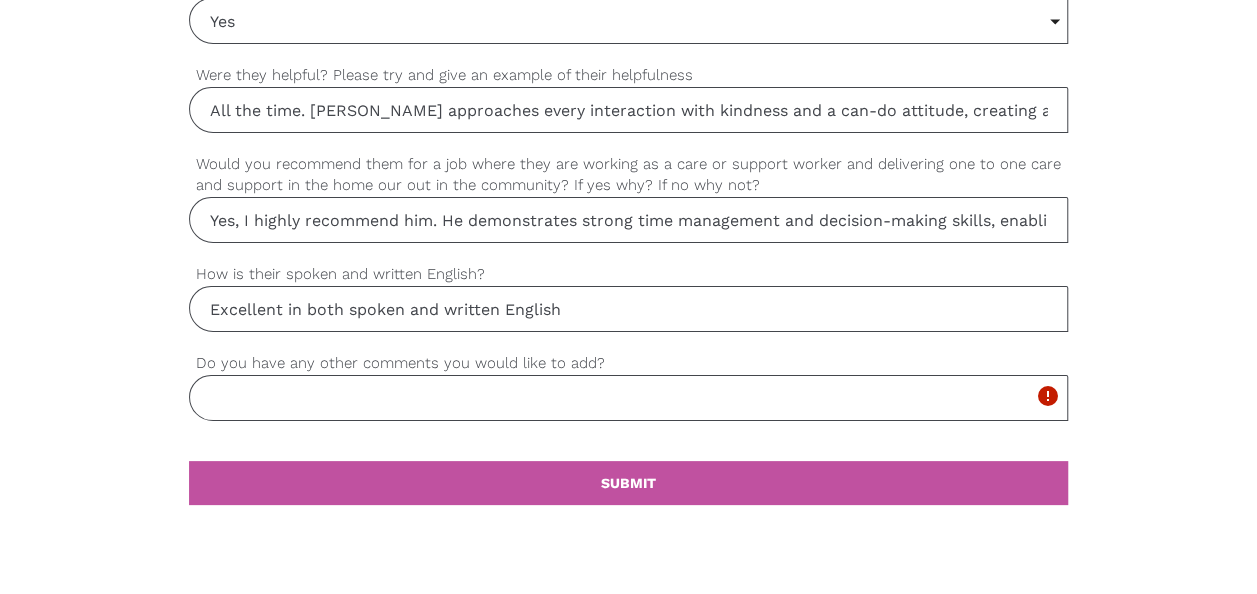 click on "Do you have any other comments you would like to add?" at bounding box center (629, 398) 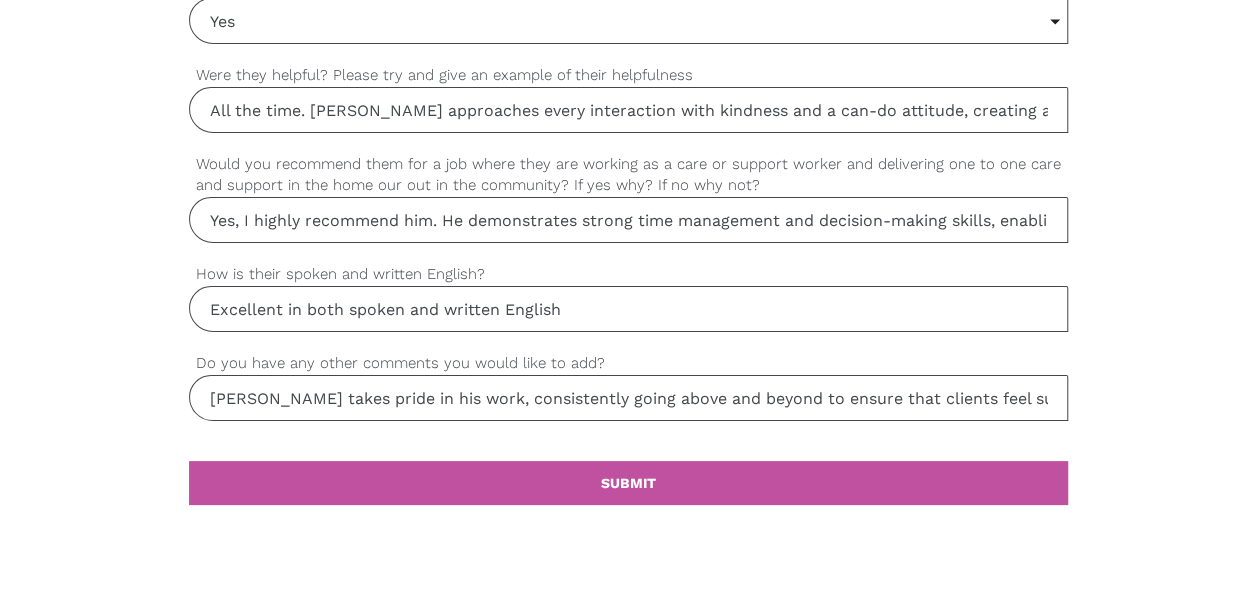 scroll, scrollTop: 0, scrollLeft: 215, axis: horizontal 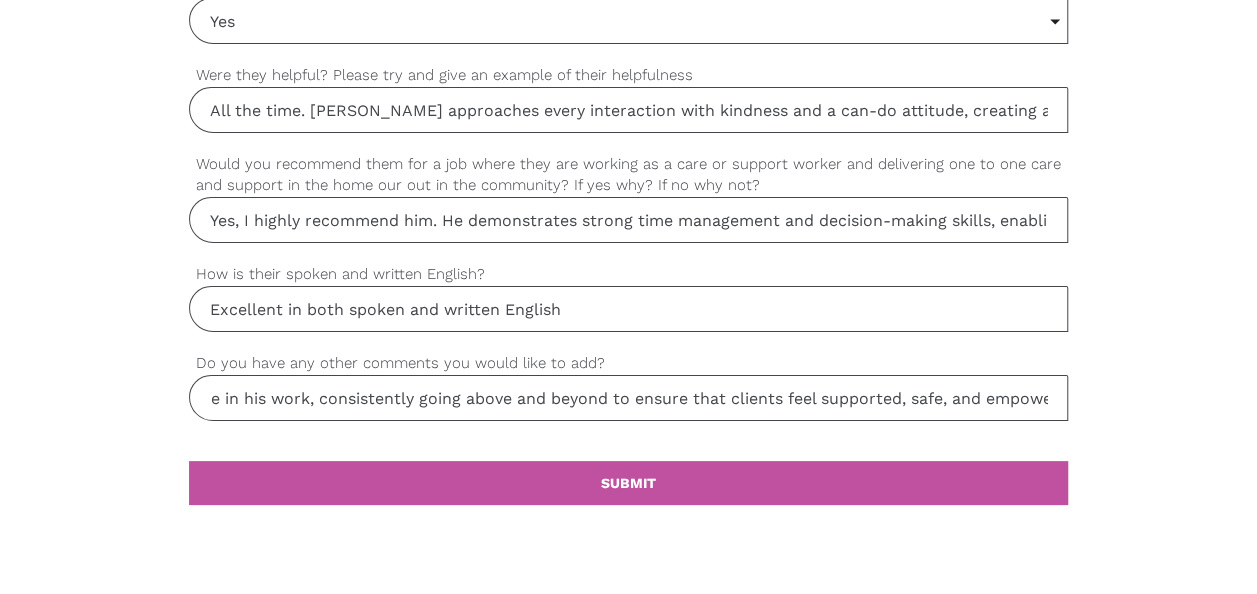 type on "Nishantha takes pride in his work, consistently going above and beyond to ensure that clients feel supported, safe, and empowered." 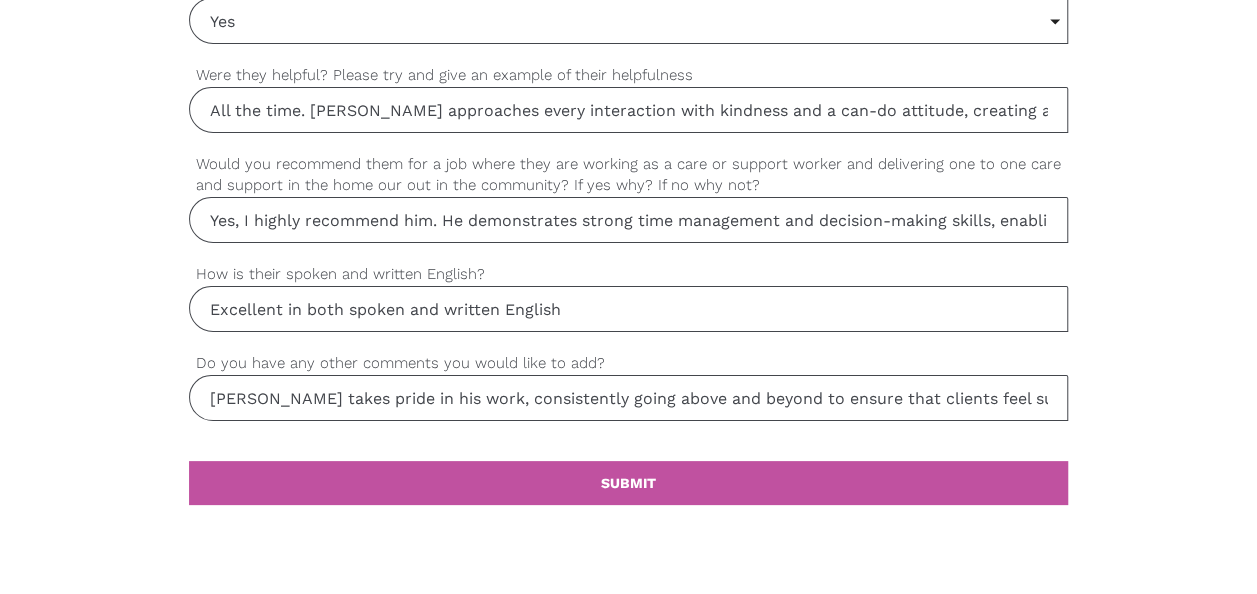 drag, startPoint x: 581, startPoint y: 291, endPoint x: 286, endPoint y: 334, distance: 298.11743 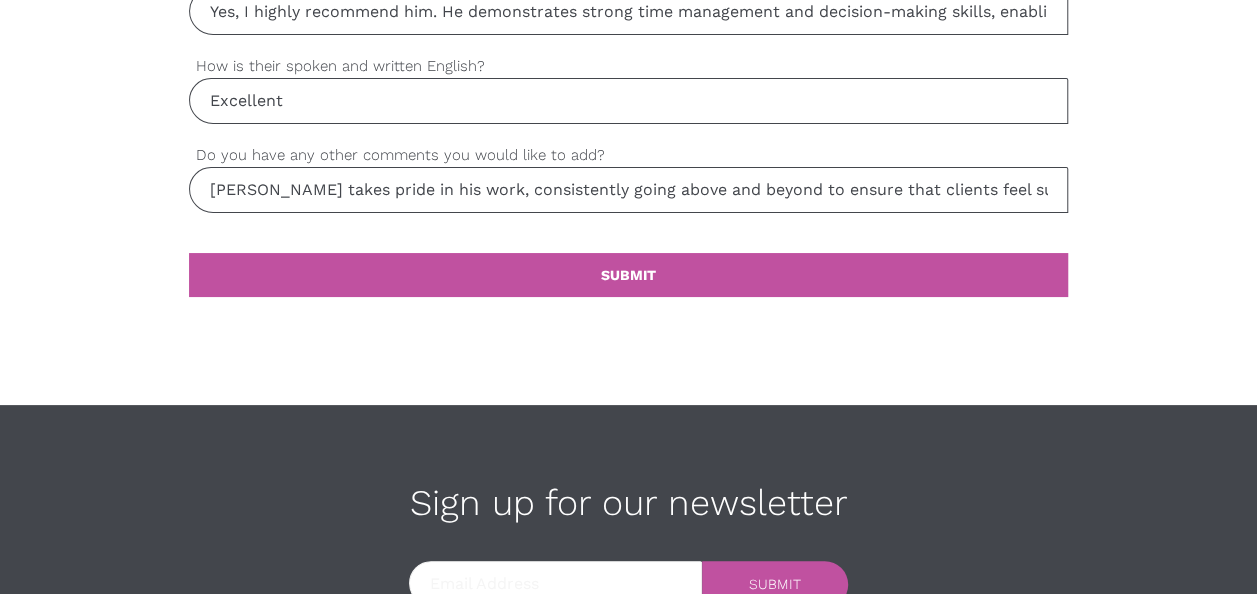 scroll, scrollTop: 2100, scrollLeft: 0, axis: vertical 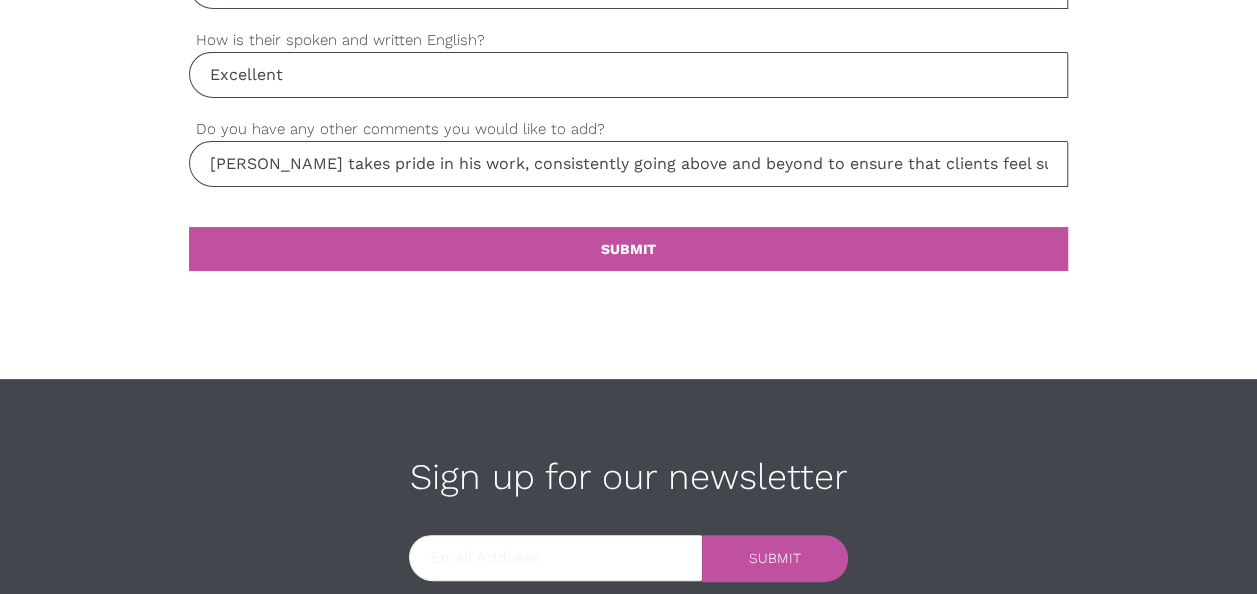 type on "Excellent" 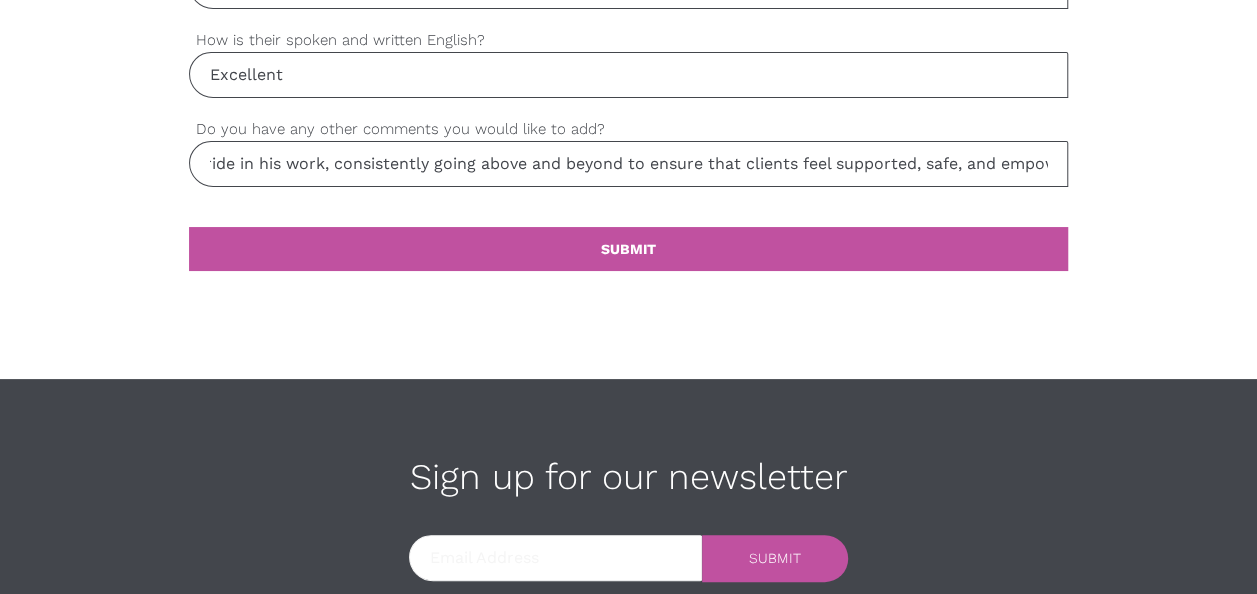scroll, scrollTop: 0, scrollLeft: 215, axis: horizontal 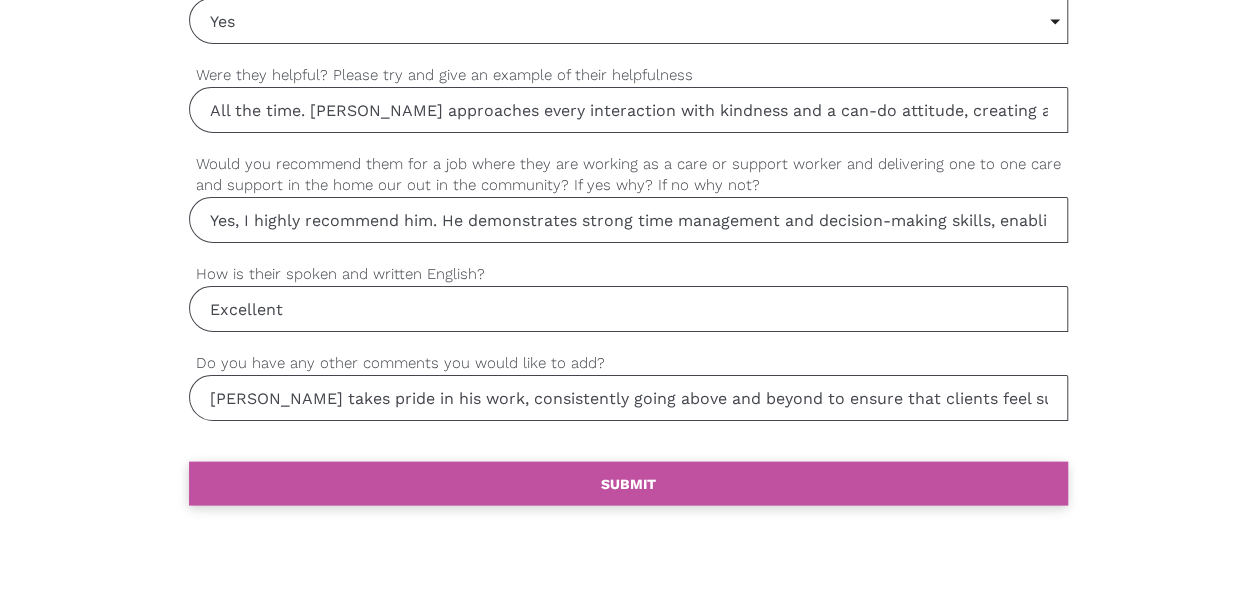 click on "SUBMIT" at bounding box center [628, 483] 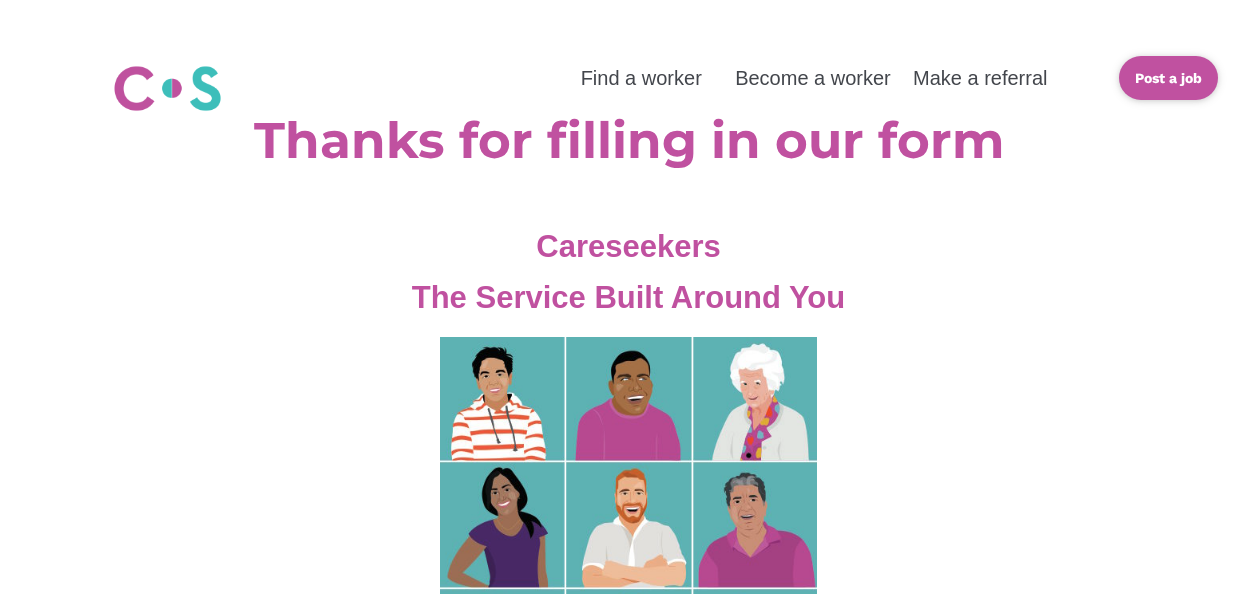 scroll, scrollTop: 0, scrollLeft: 0, axis: both 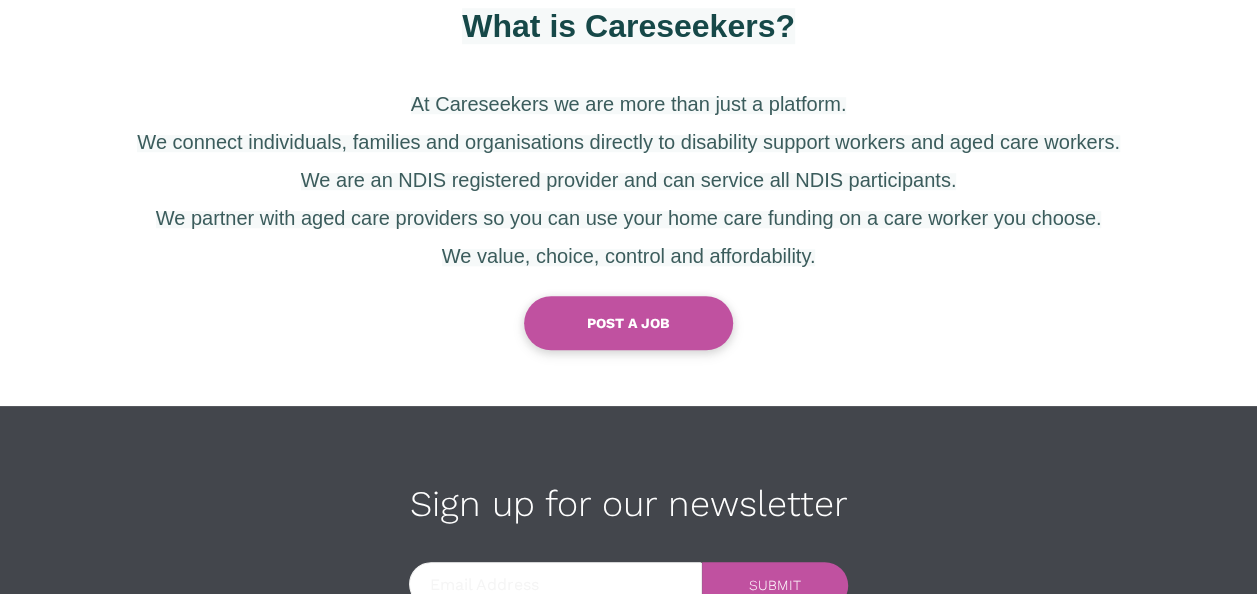 click on "settings     POST A JOB" at bounding box center (628, 323) 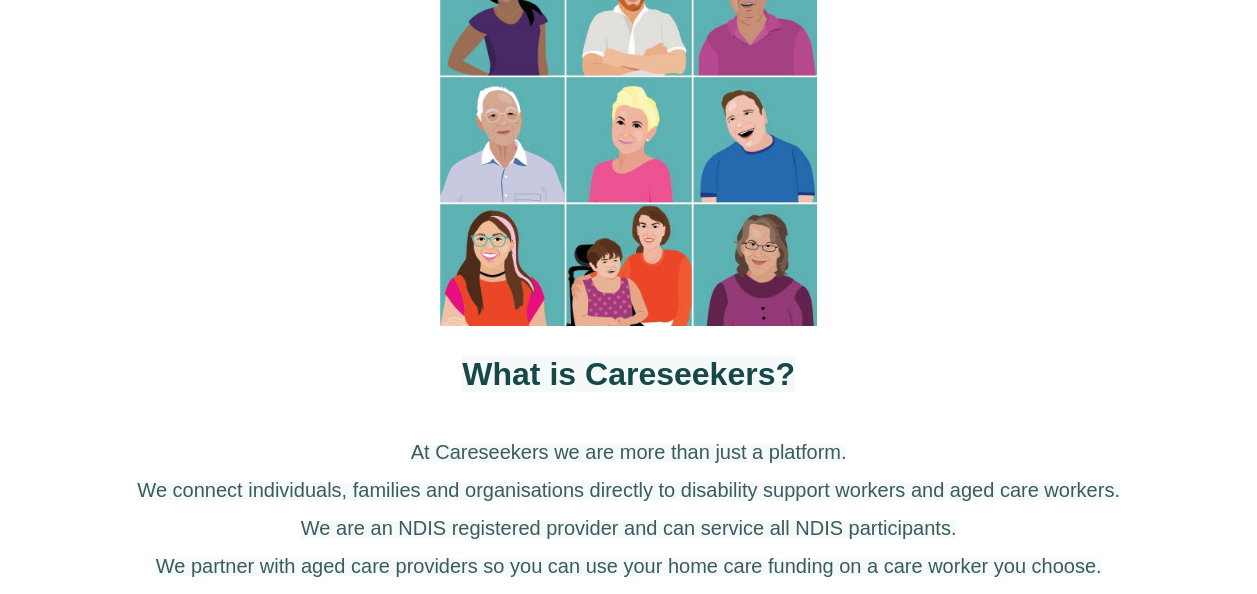 scroll, scrollTop: 160, scrollLeft: 0, axis: vertical 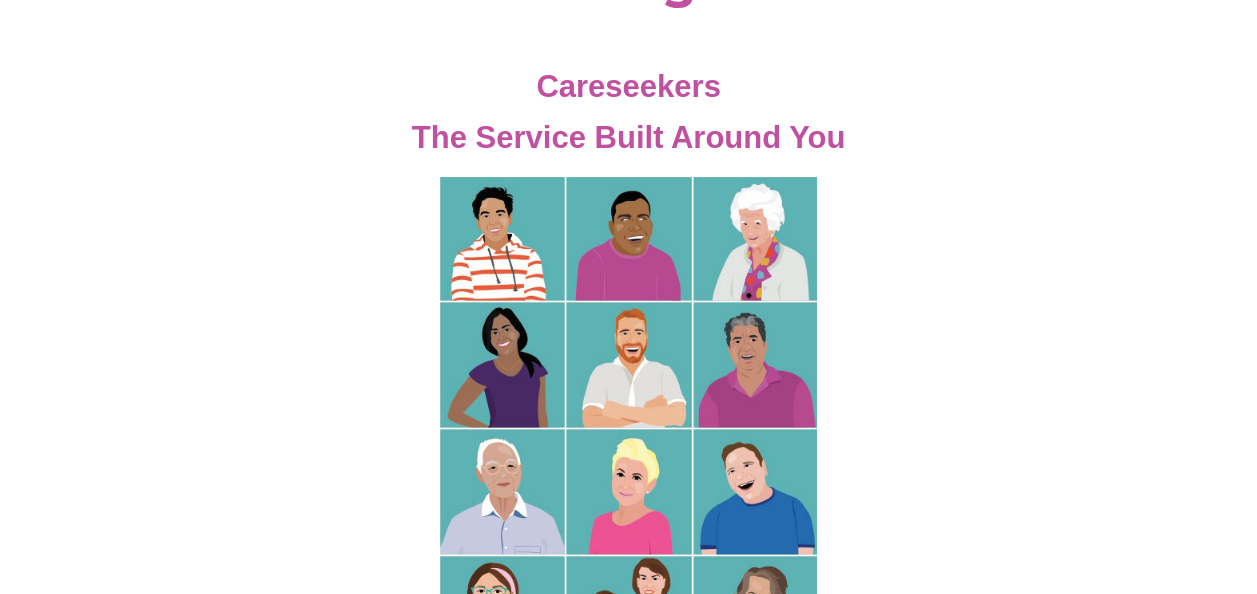 click at bounding box center (628, 428) 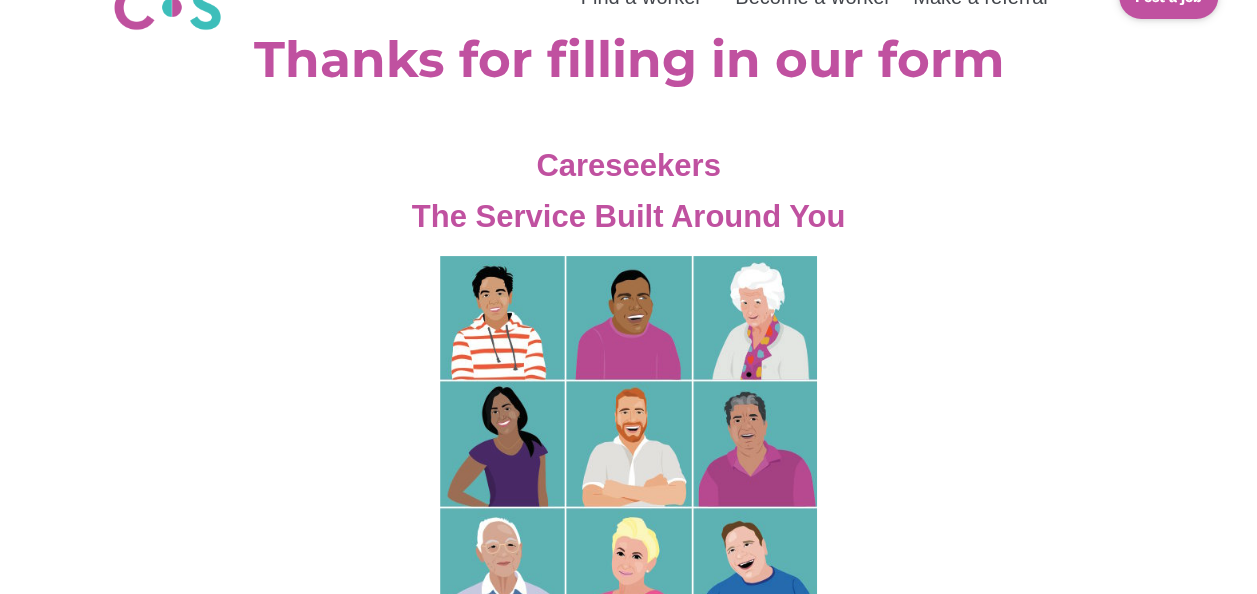 scroll, scrollTop: 0, scrollLeft: 0, axis: both 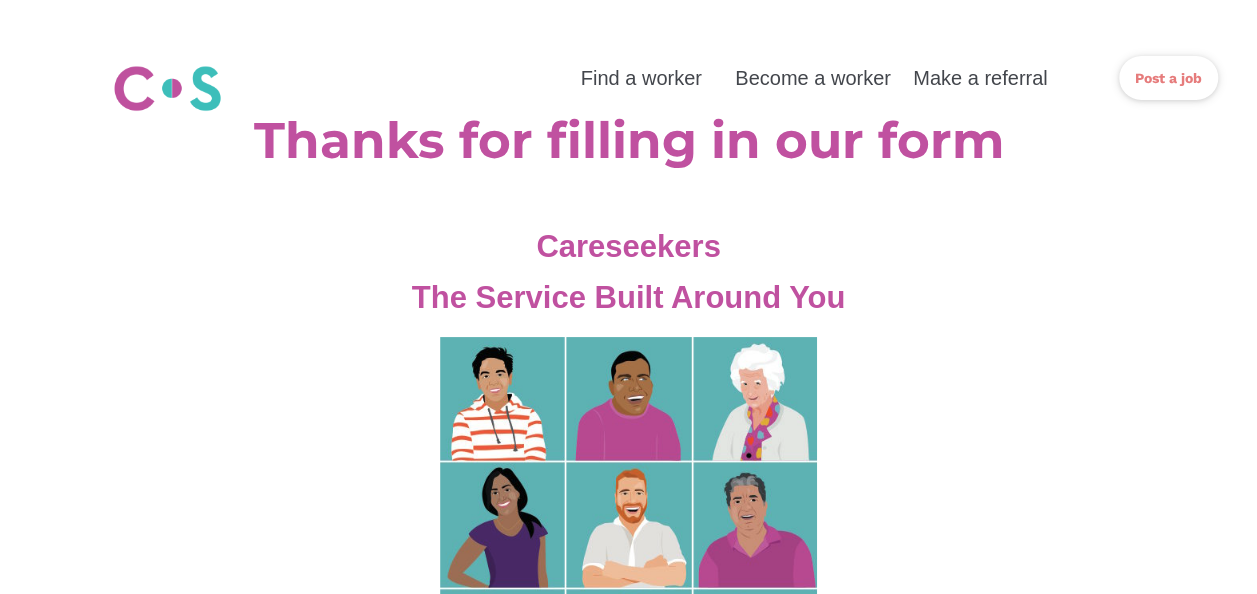 click on "settings     Post a job" at bounding box center [1168, 78] 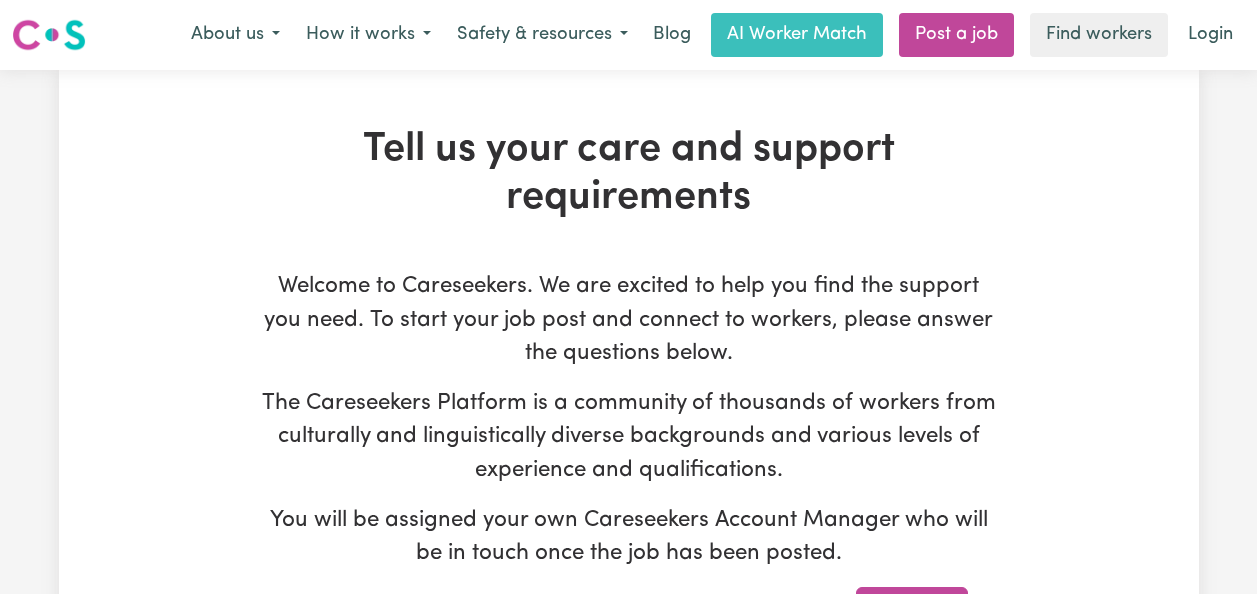 scroll, scrollTop: 0, scrollLeft: 0, axis: both 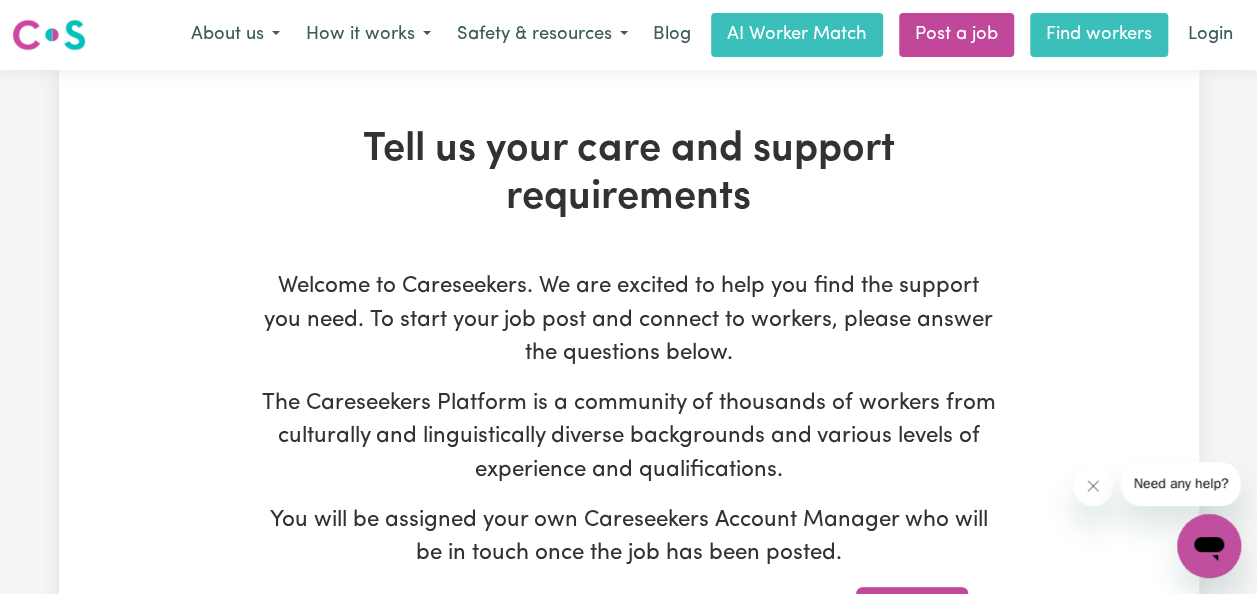 click on "Find workers" at bounding box center (1099, 35) 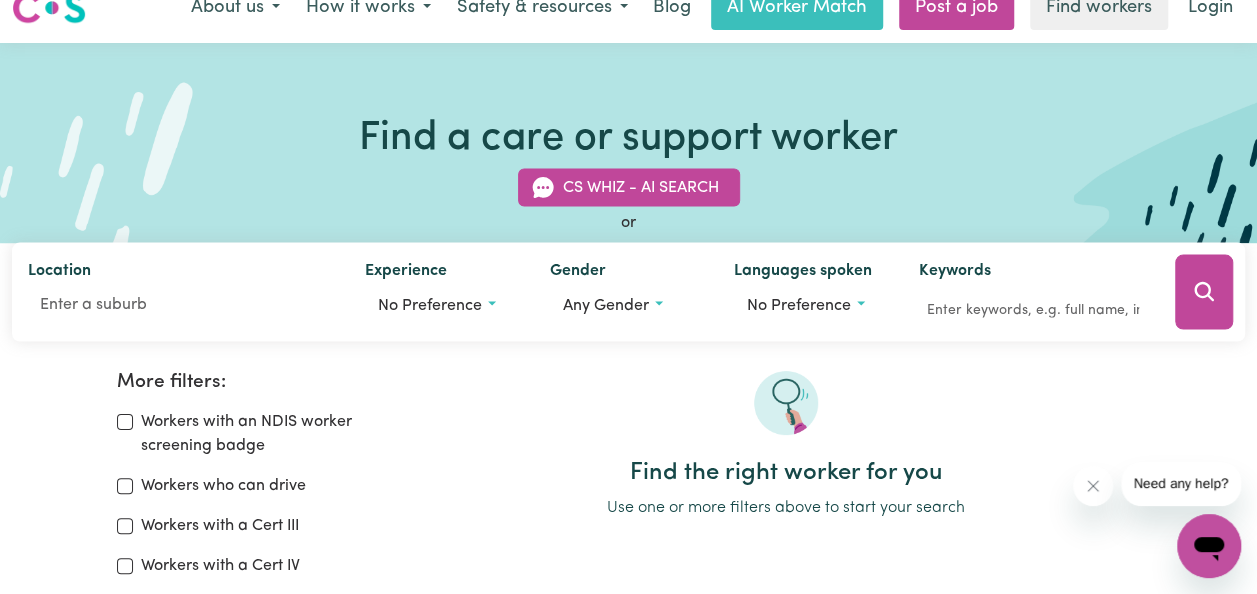 scroll, scrollTop: 0, scrollLeft: 0, axis: both 